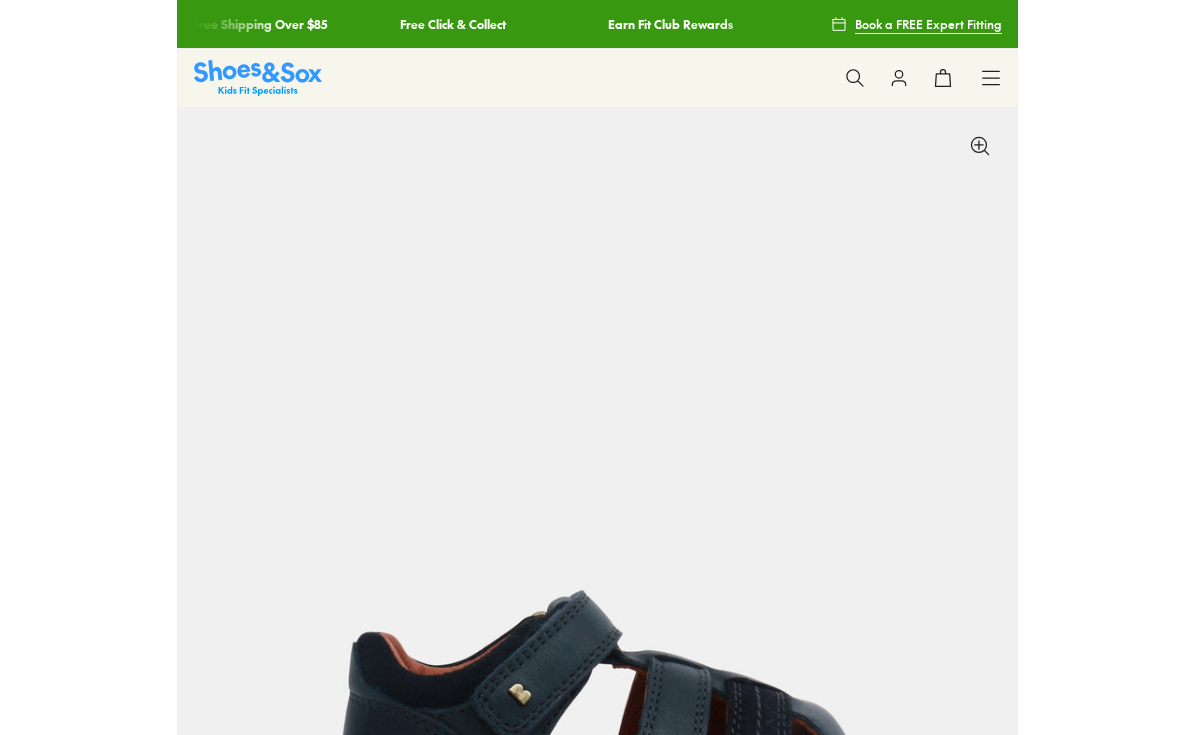 scroll, scrollTop: 0, scrollLeft: 0, axis: both 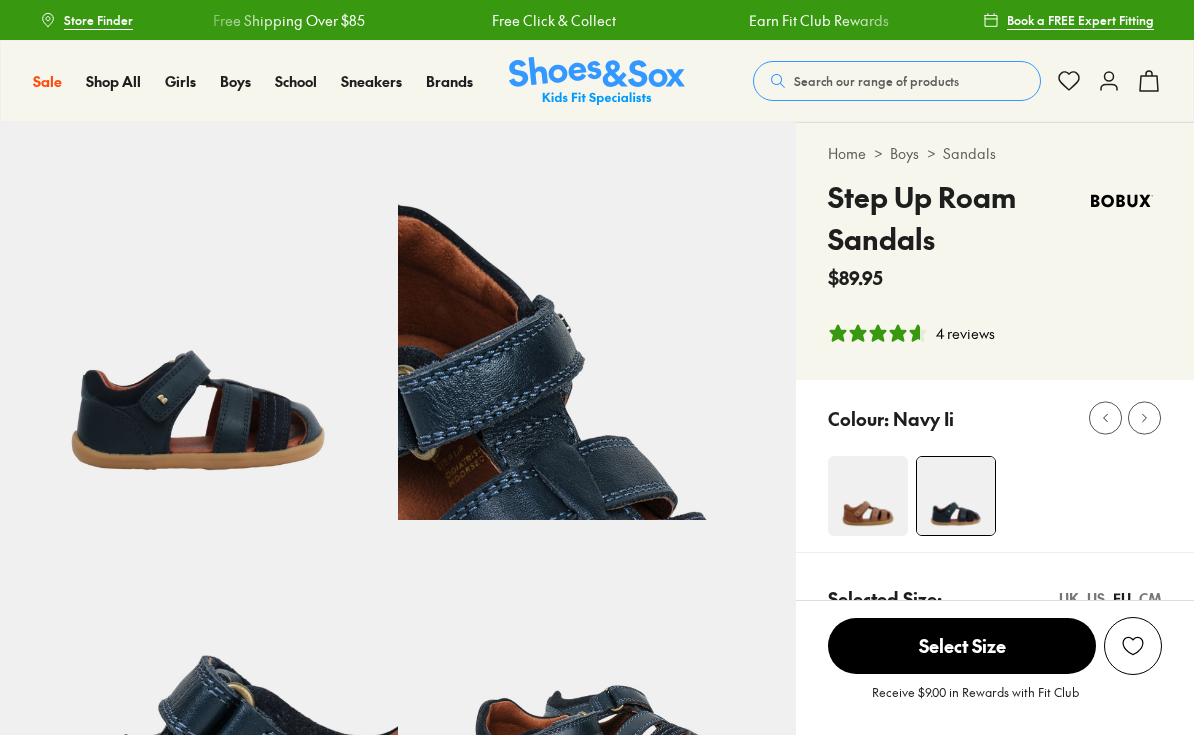 select on "*" 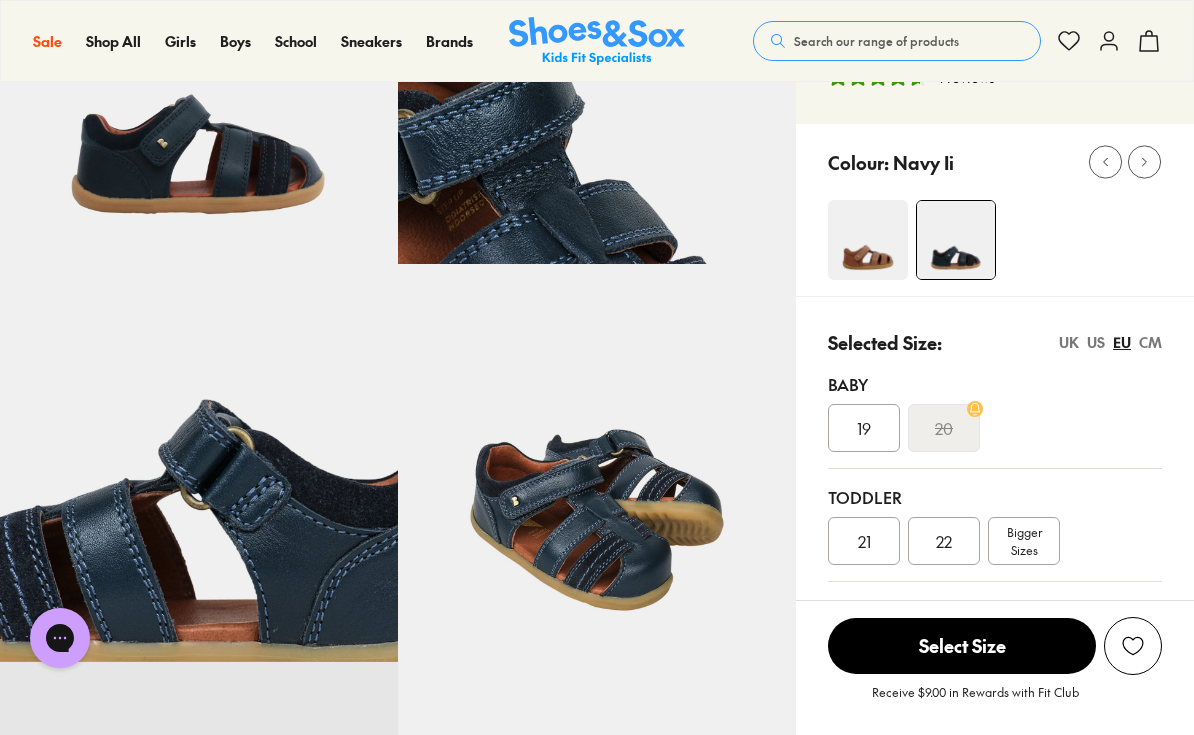 scroll, scrollTop: 267, scrollLeft: 0, axis: vertical 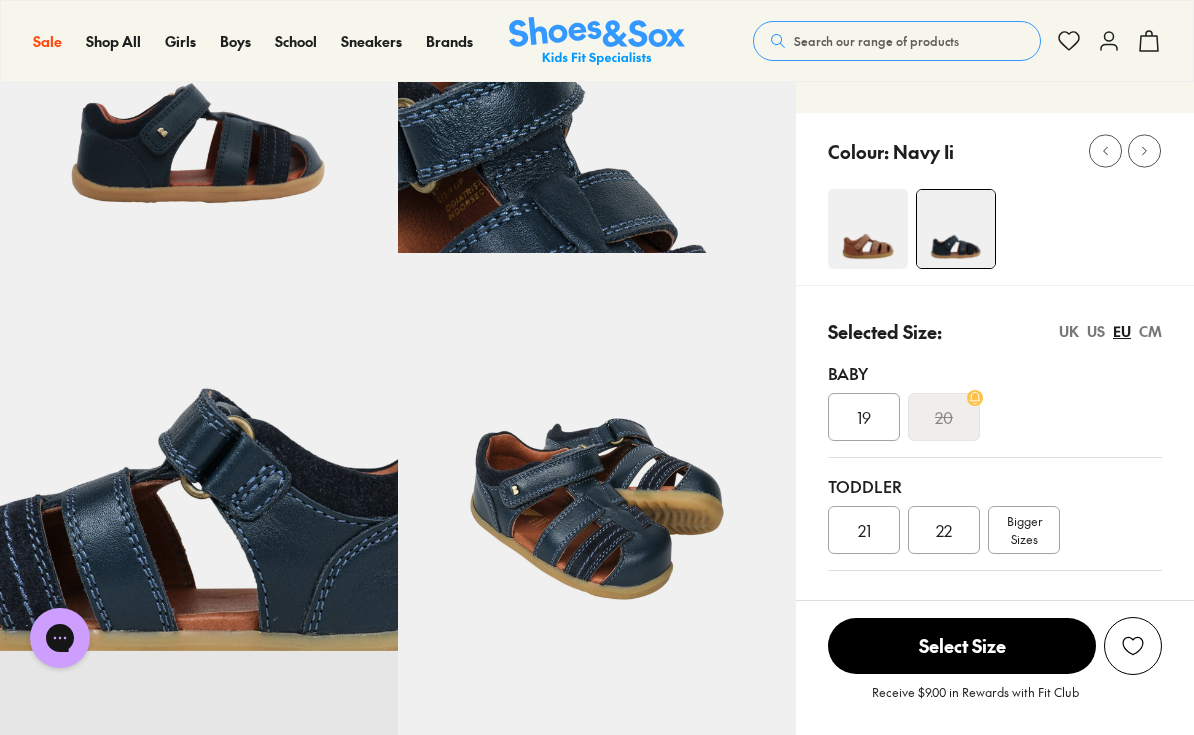 click on "21" at bounding box center (864, 530) 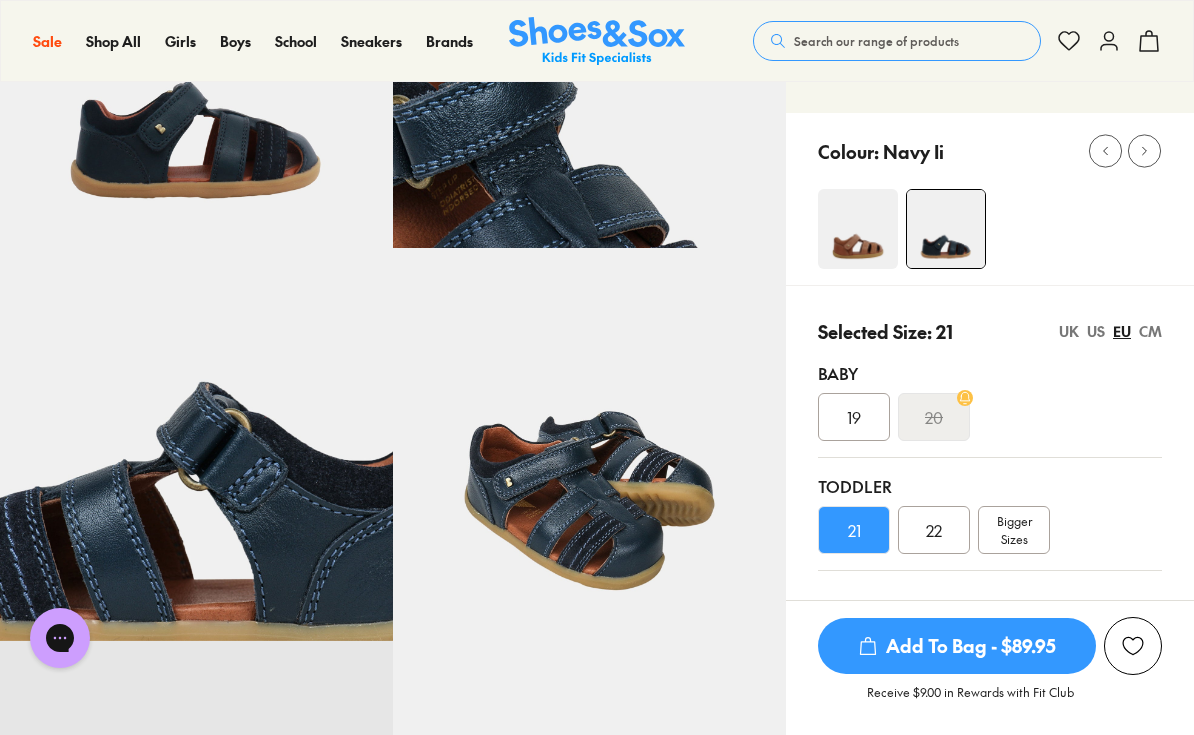 click on "Bigger Sizes" at bounding box center [1014, 530] 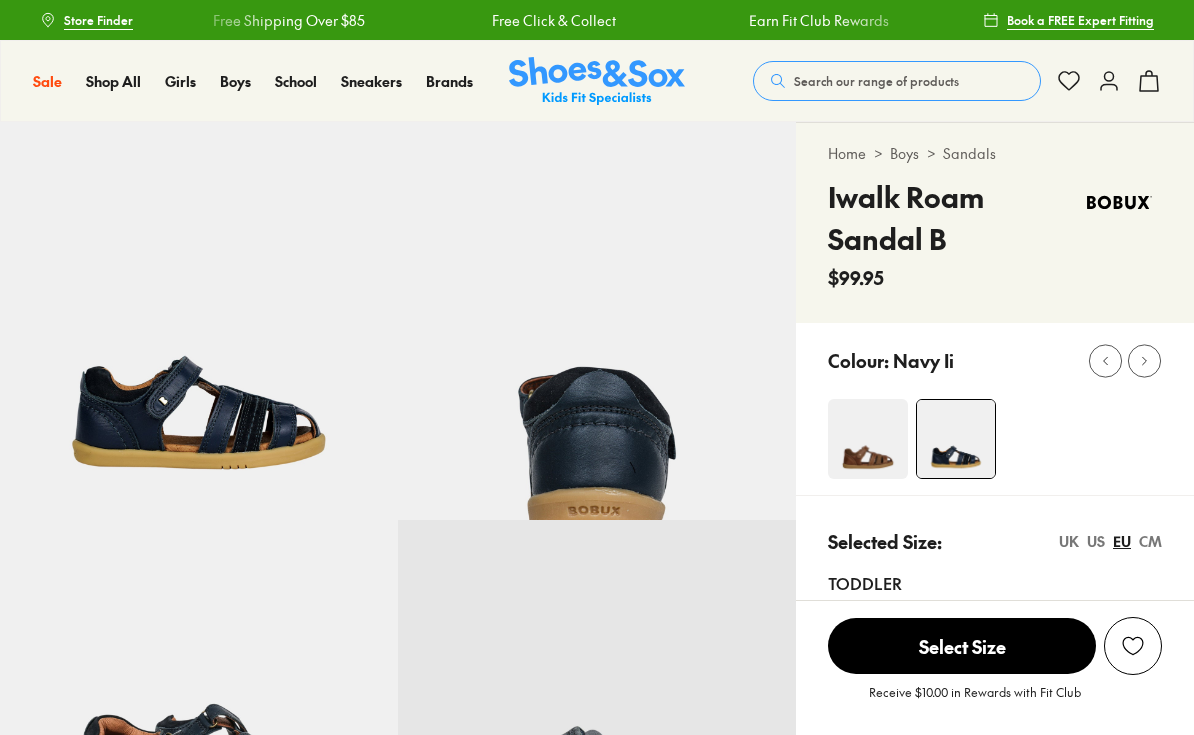 scroll, scrollTop: 0, scrollLeft: 0, axis: both 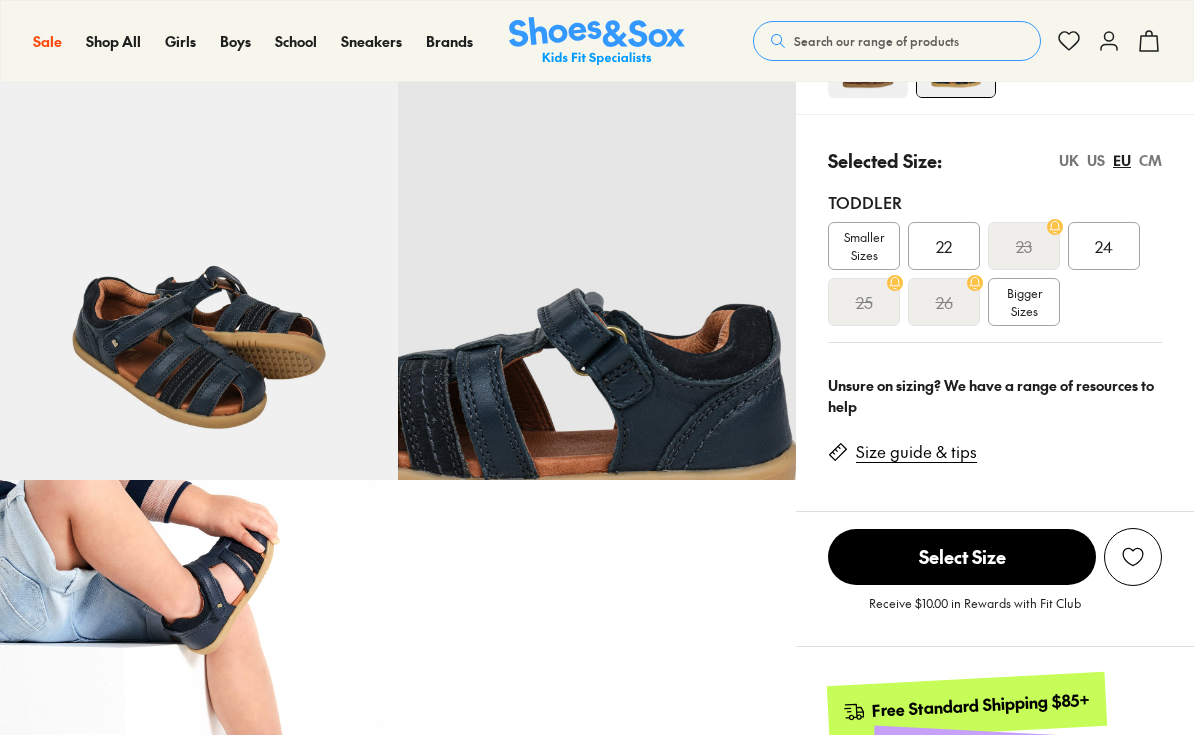 select on "*" 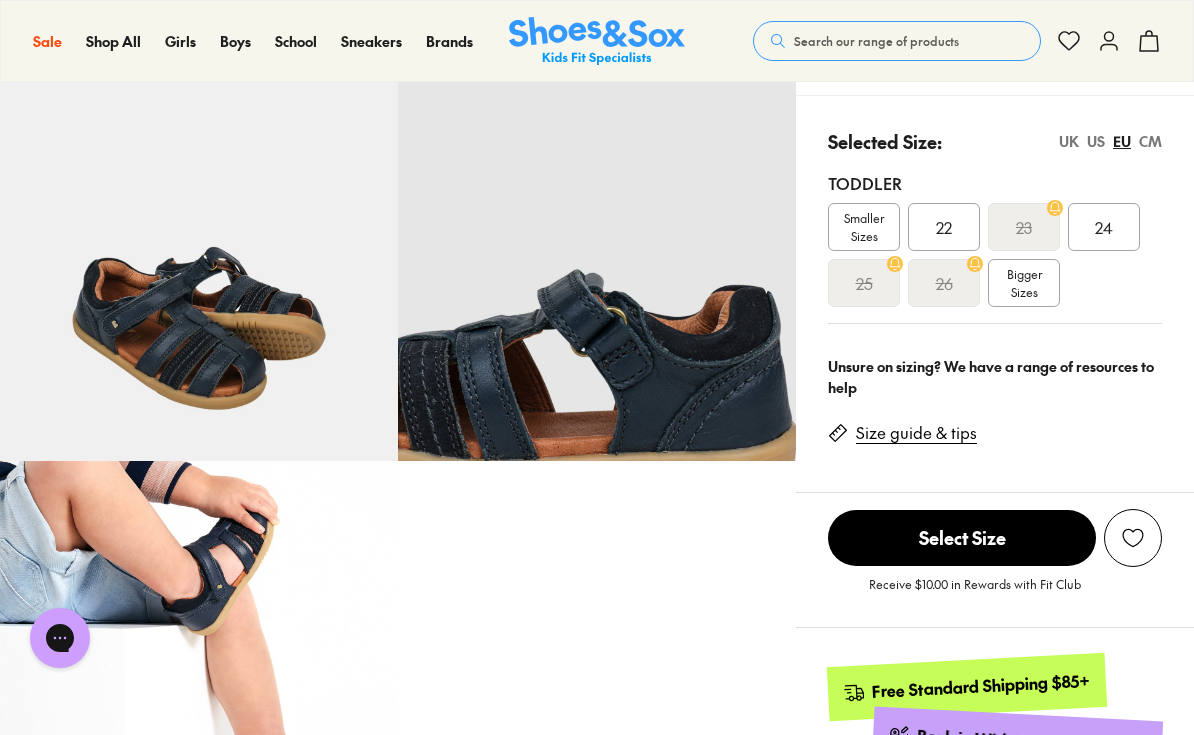 scroll, scrollTop: 0, scrollLeft: 0, axis: both 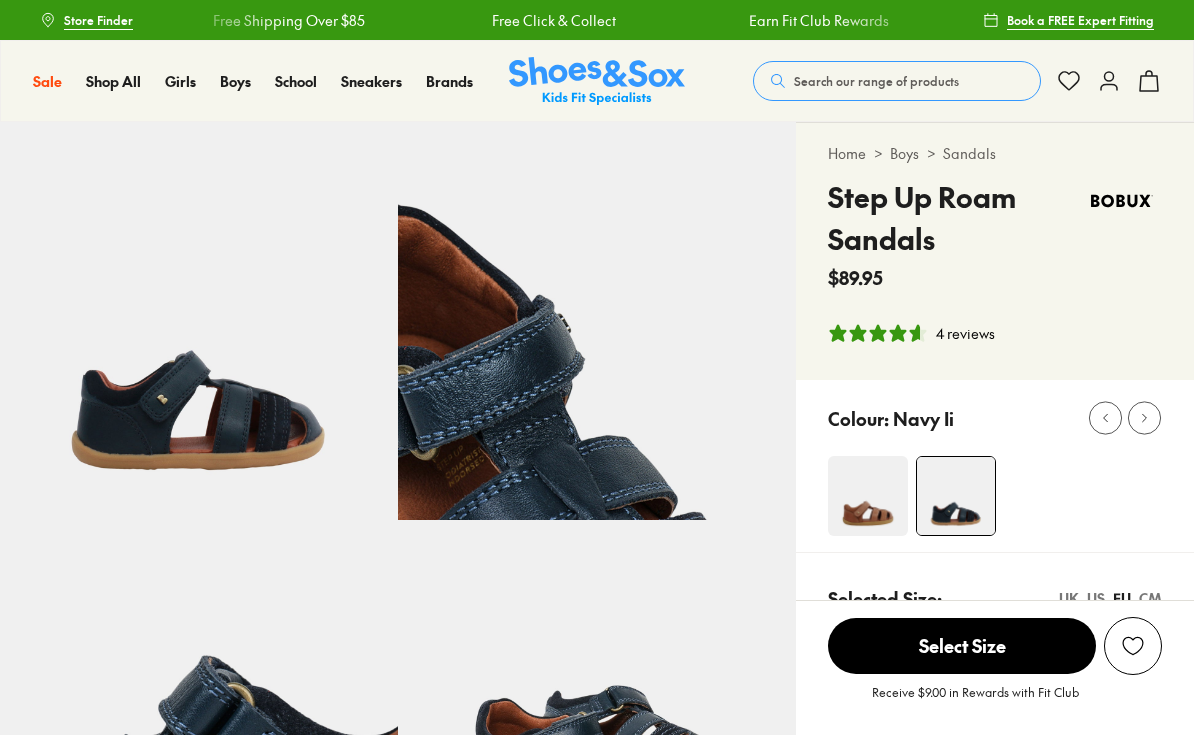 select on "*" 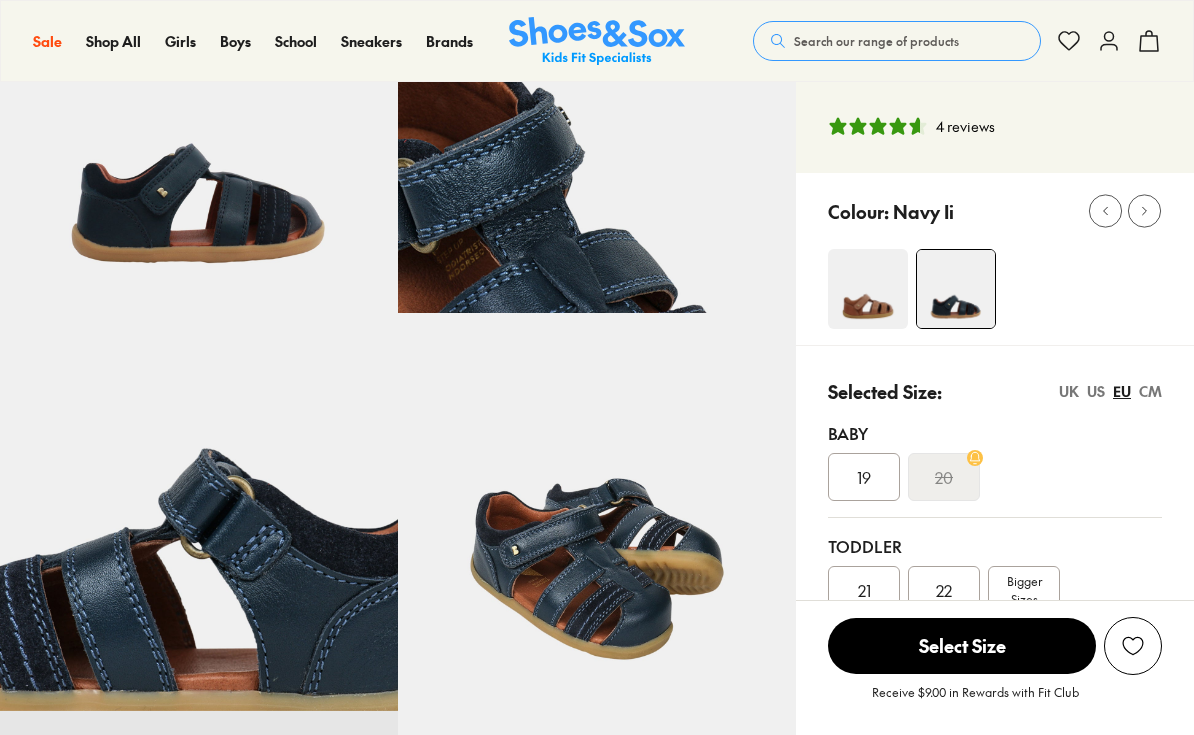 scroll, scrollTop: 0, scrollLeft: 0, axis: both 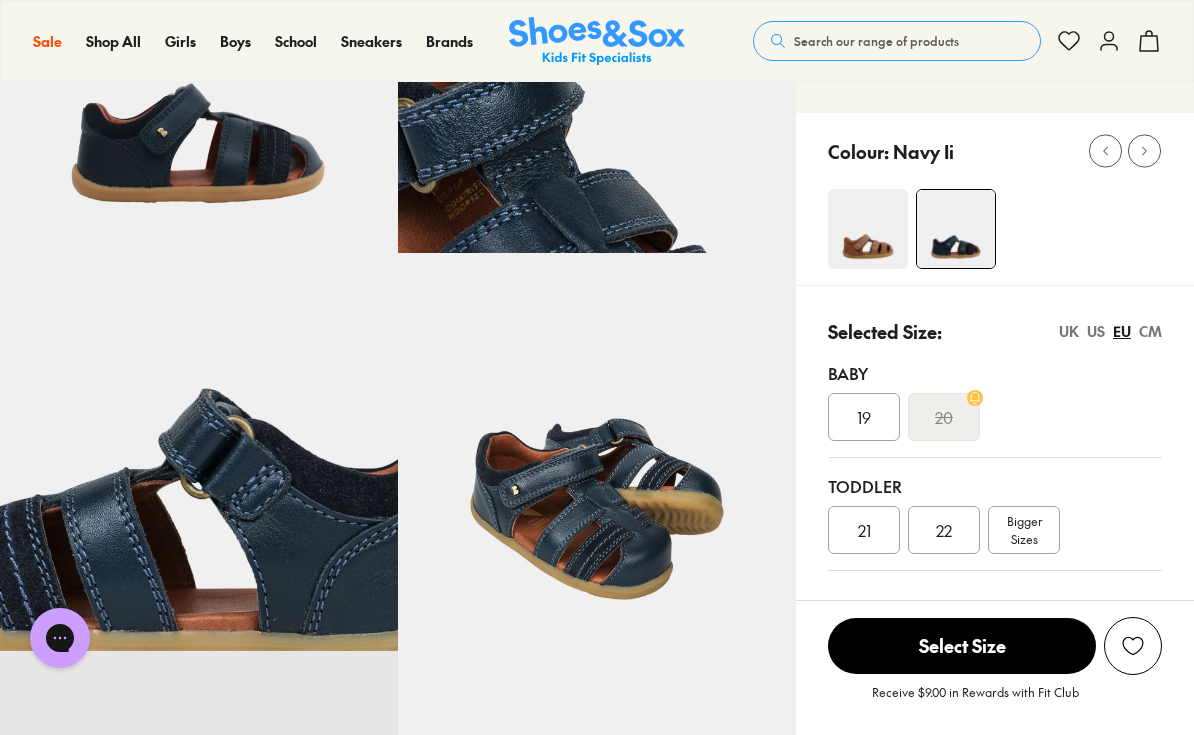click on "21" at bounding box center [864, 530] 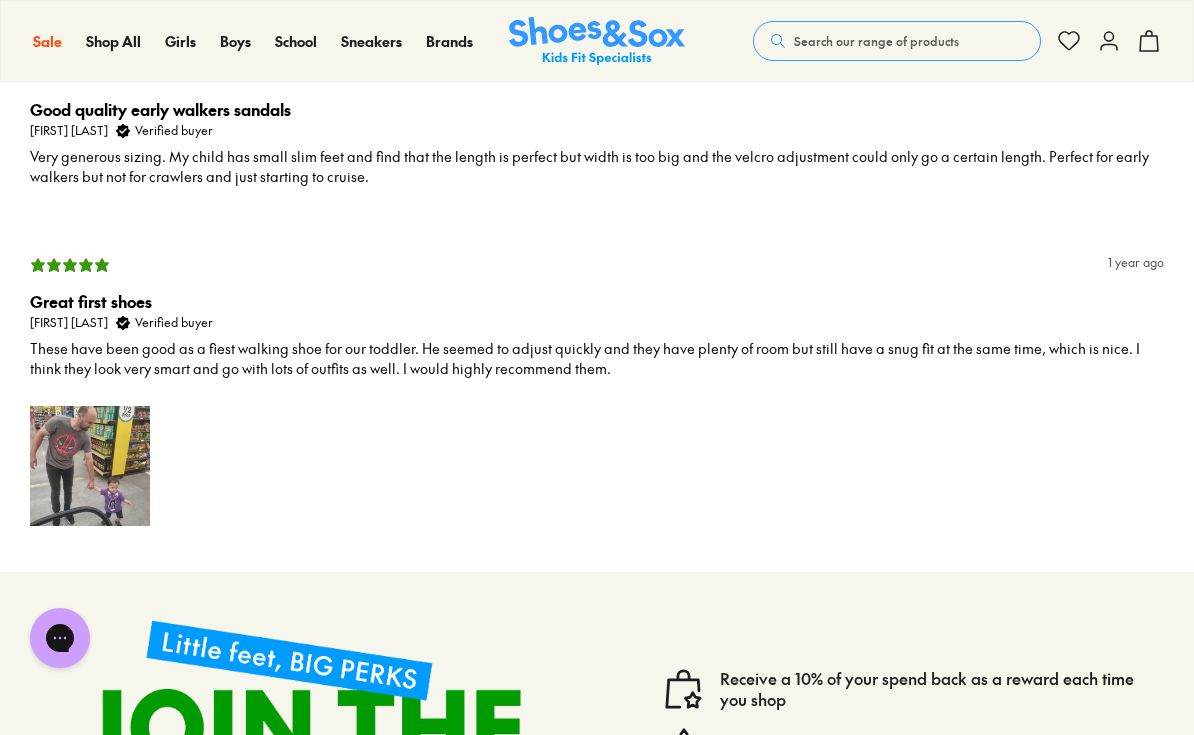 scroll, scrollTop: 3567, scrollLeft: 0, axis: vertical 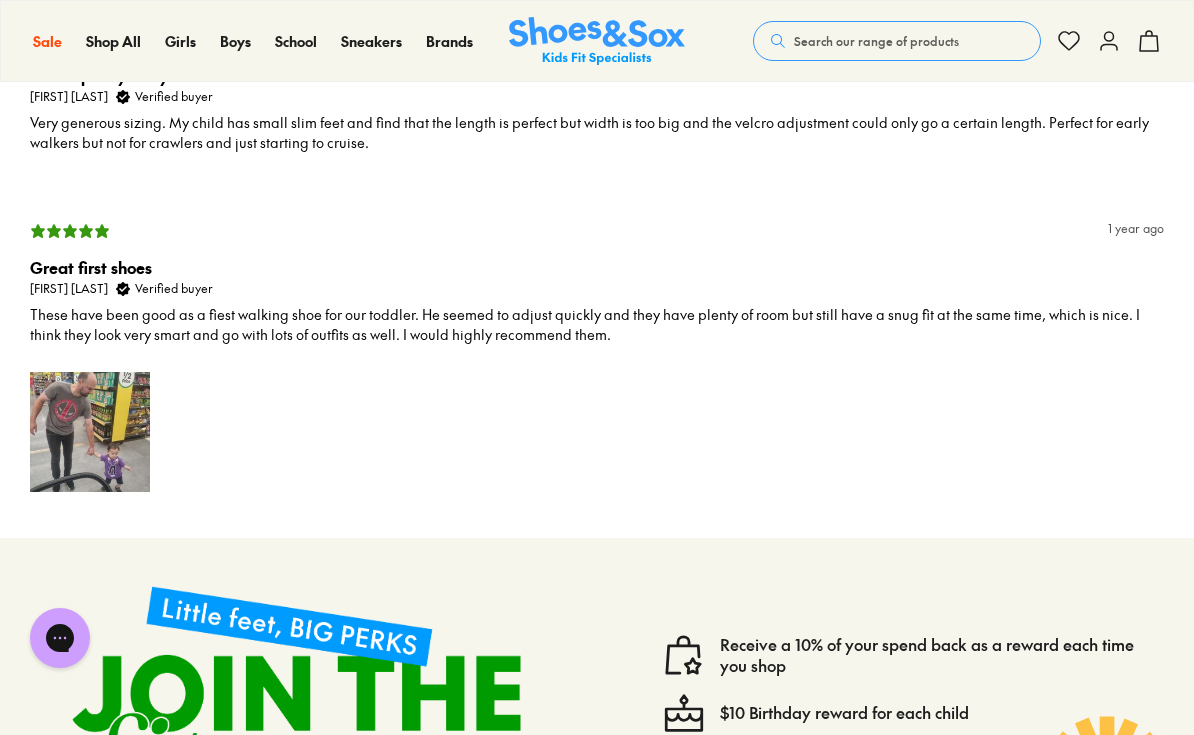 click at bounding box center [90, 432] 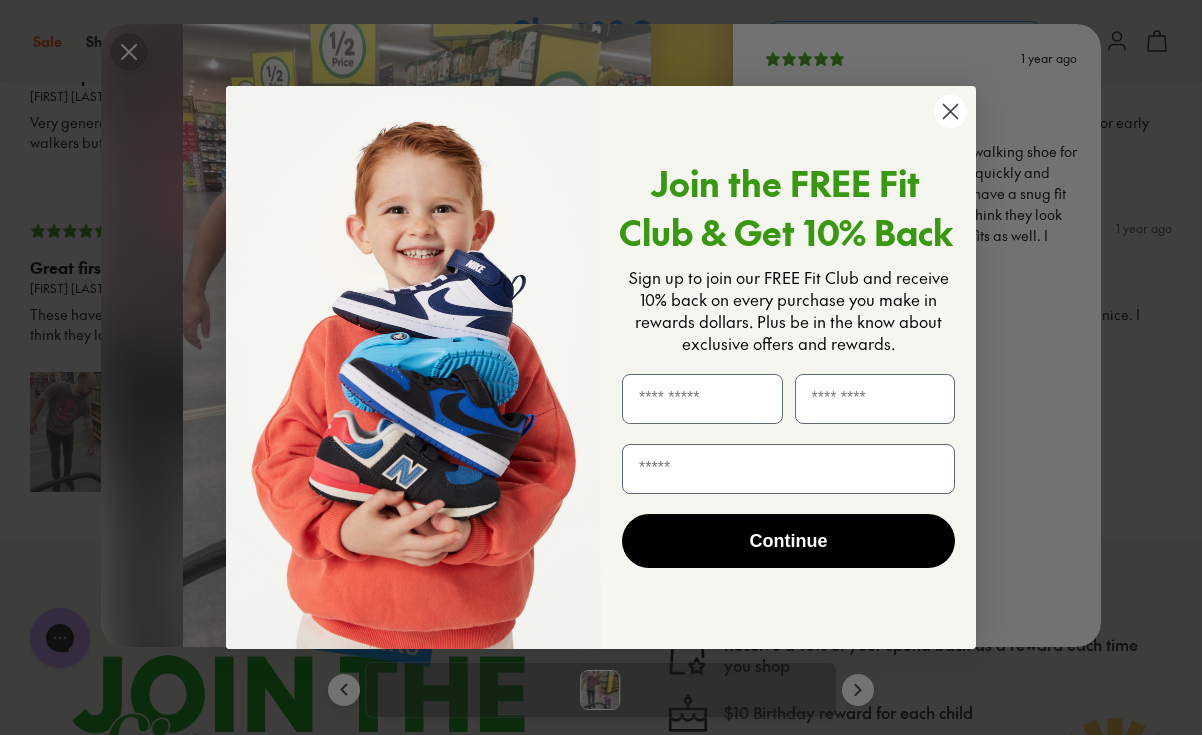 click 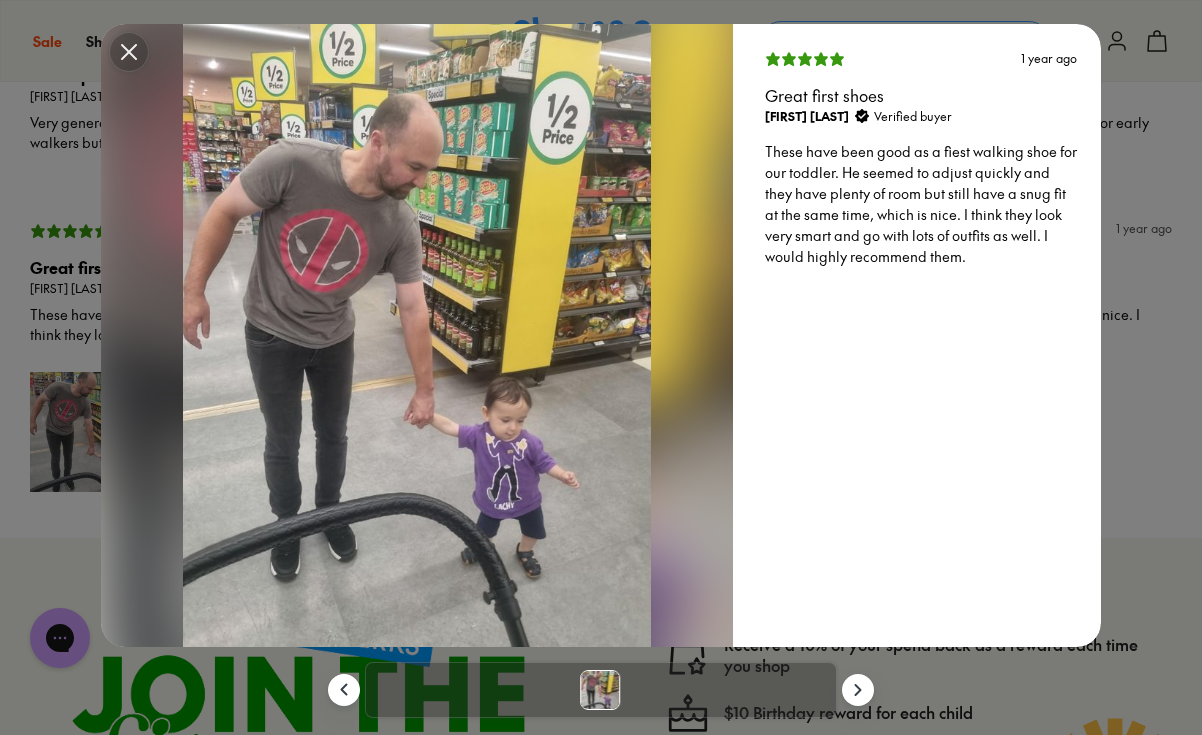 click 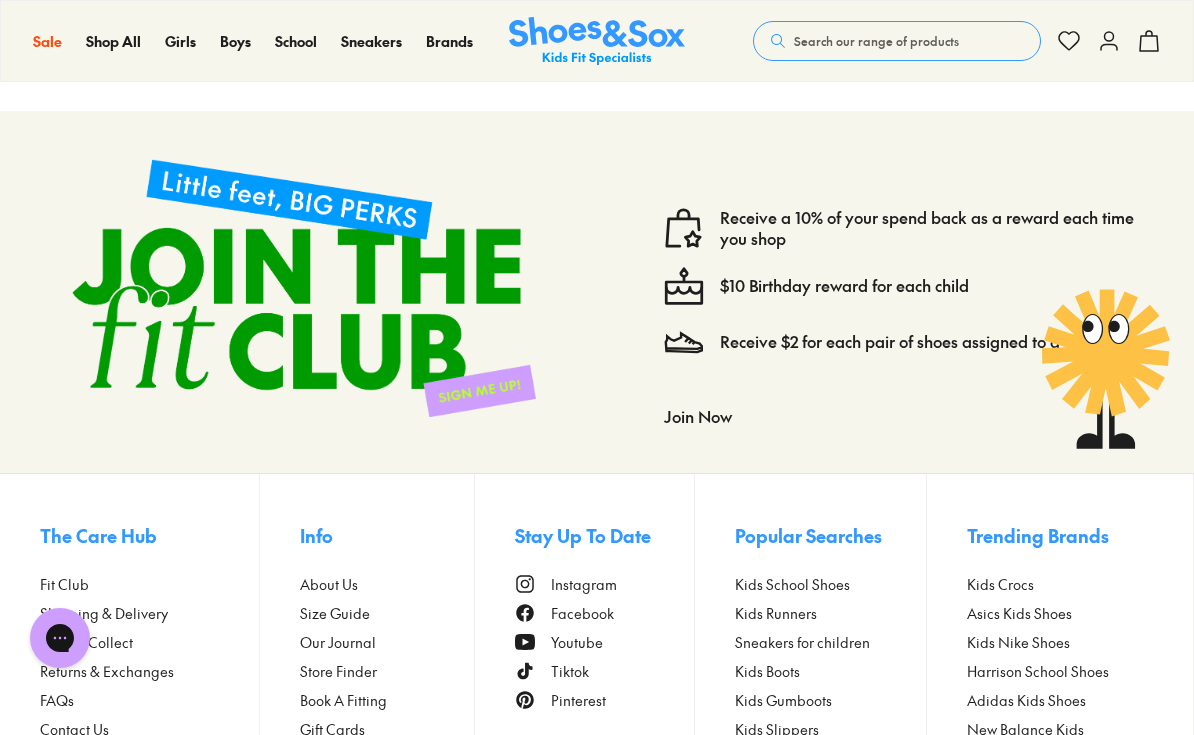 scroll, scrollTop: 3982, scrollLeft: 0, axis: vertical 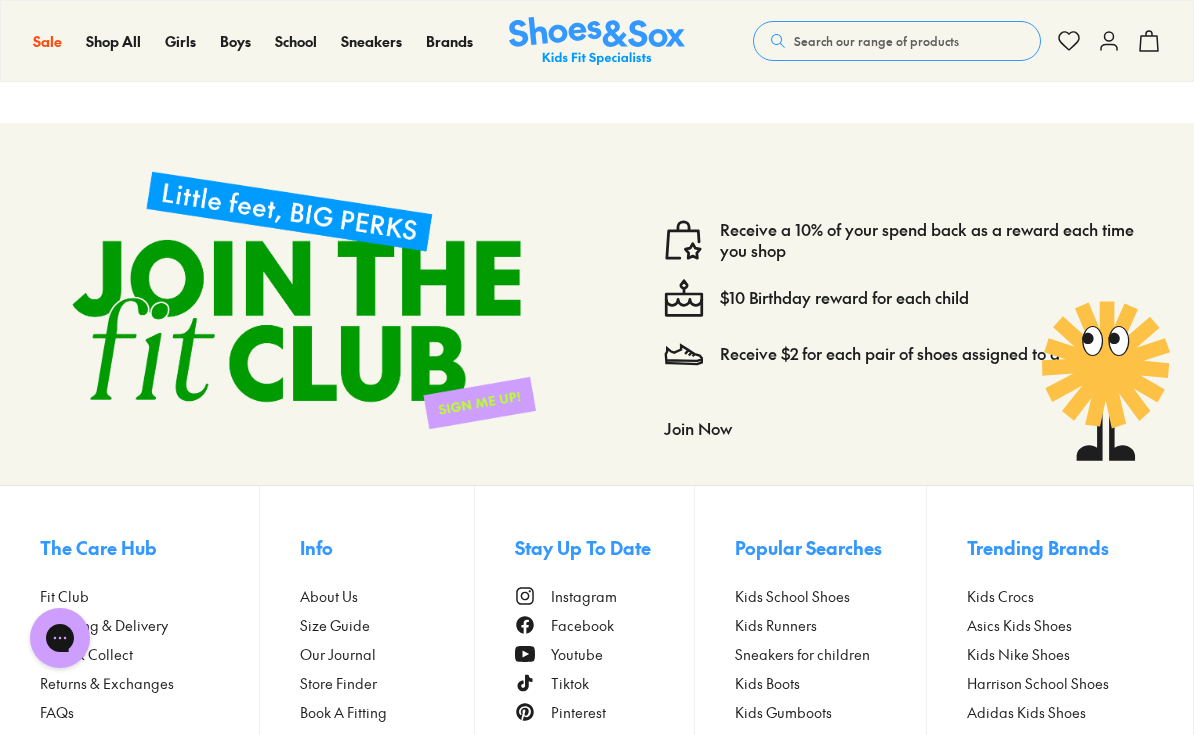 click on "Join Now" at bounding box center (698, 428) 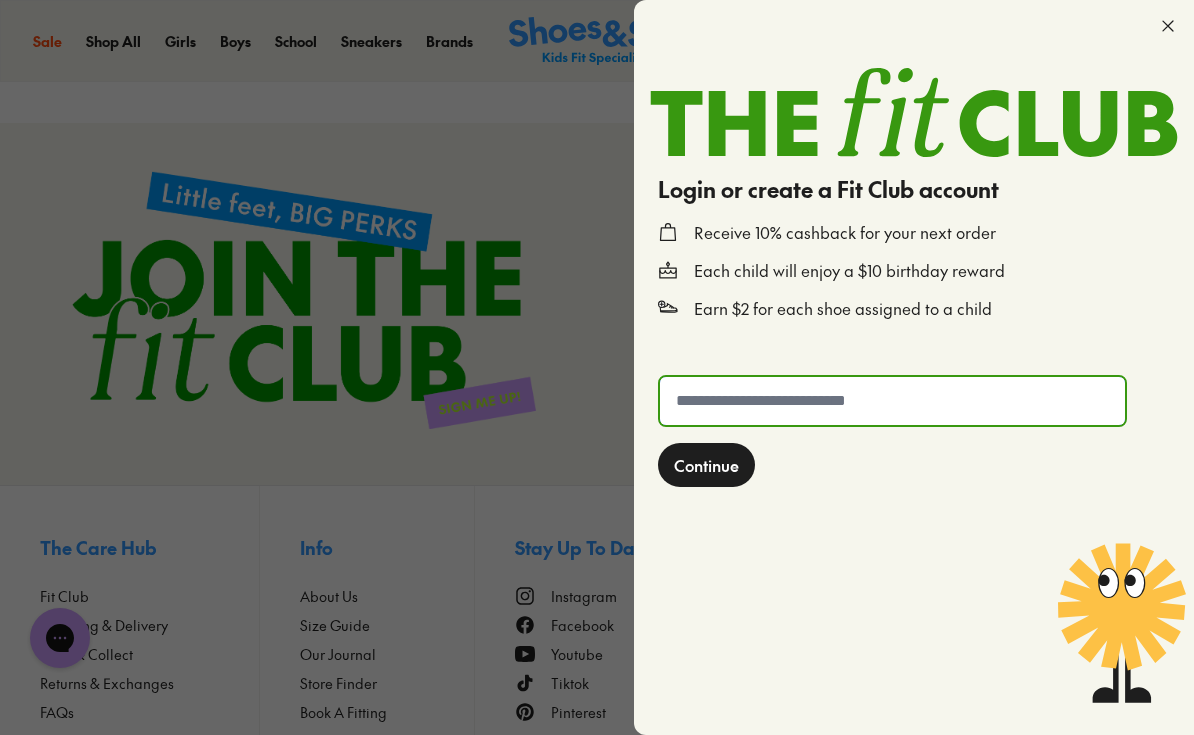 click at bounding box center [892, 401] 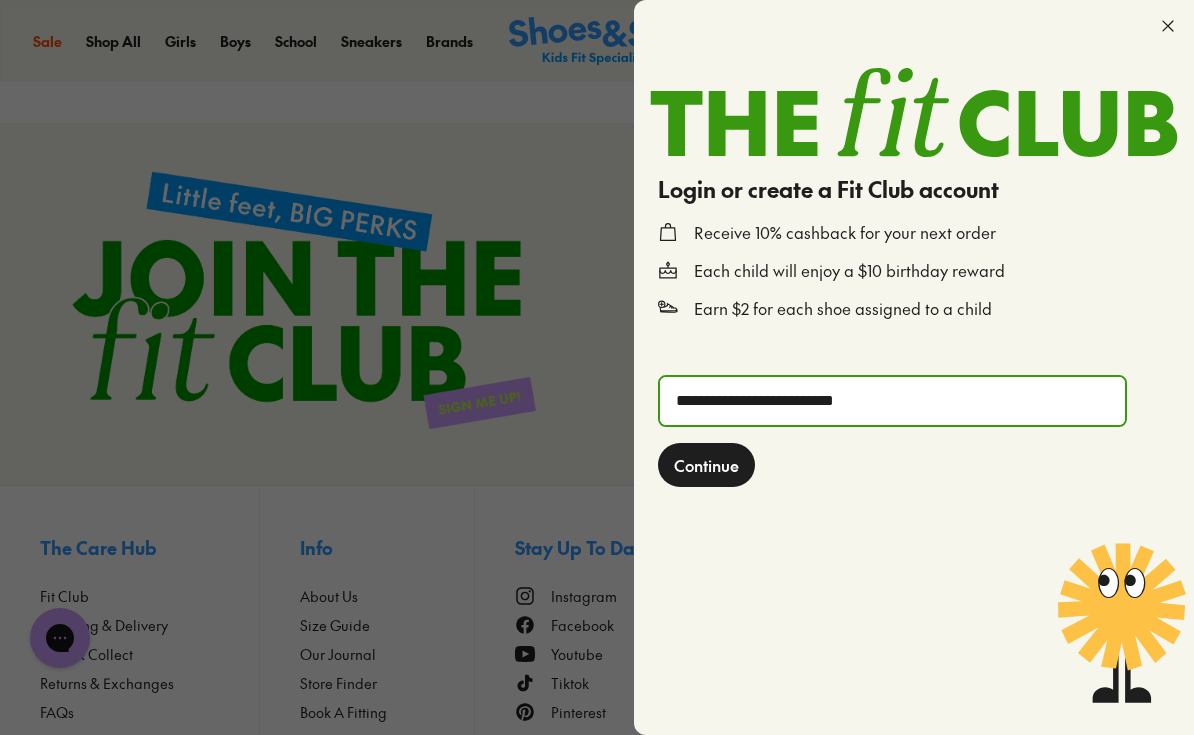 click on "Continue" at bounding box center (706, 465) 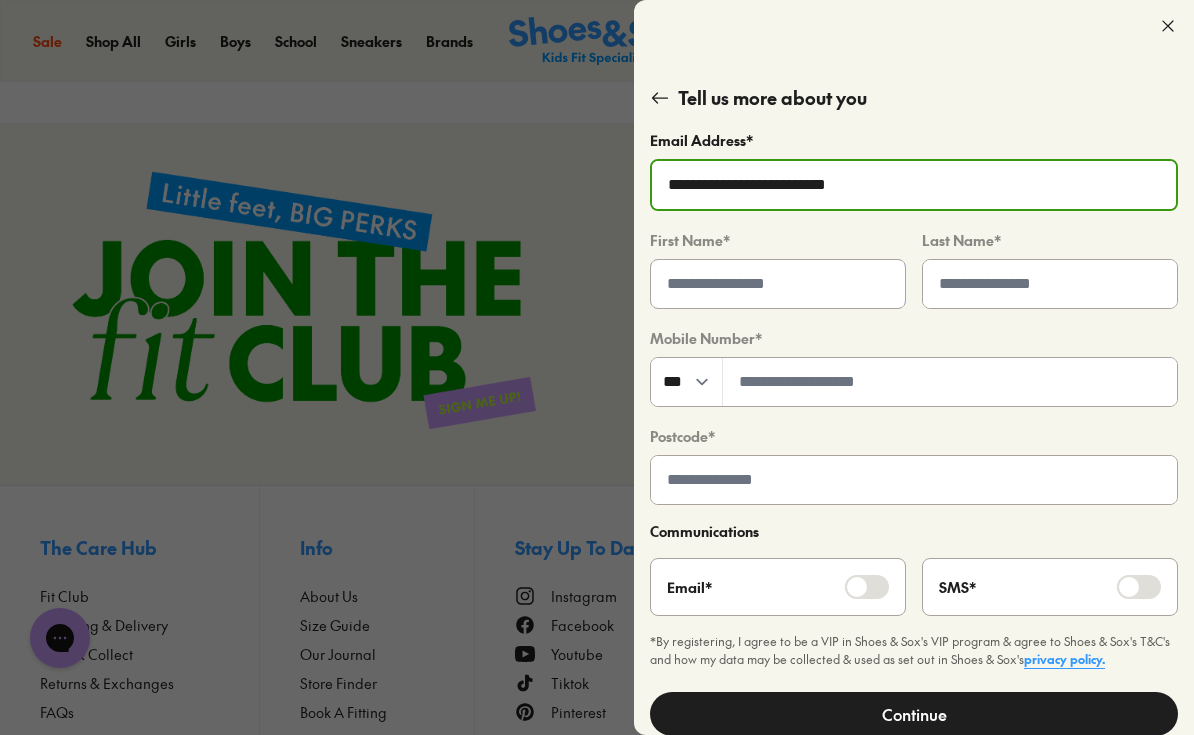 click at bounding box center [778, 284] 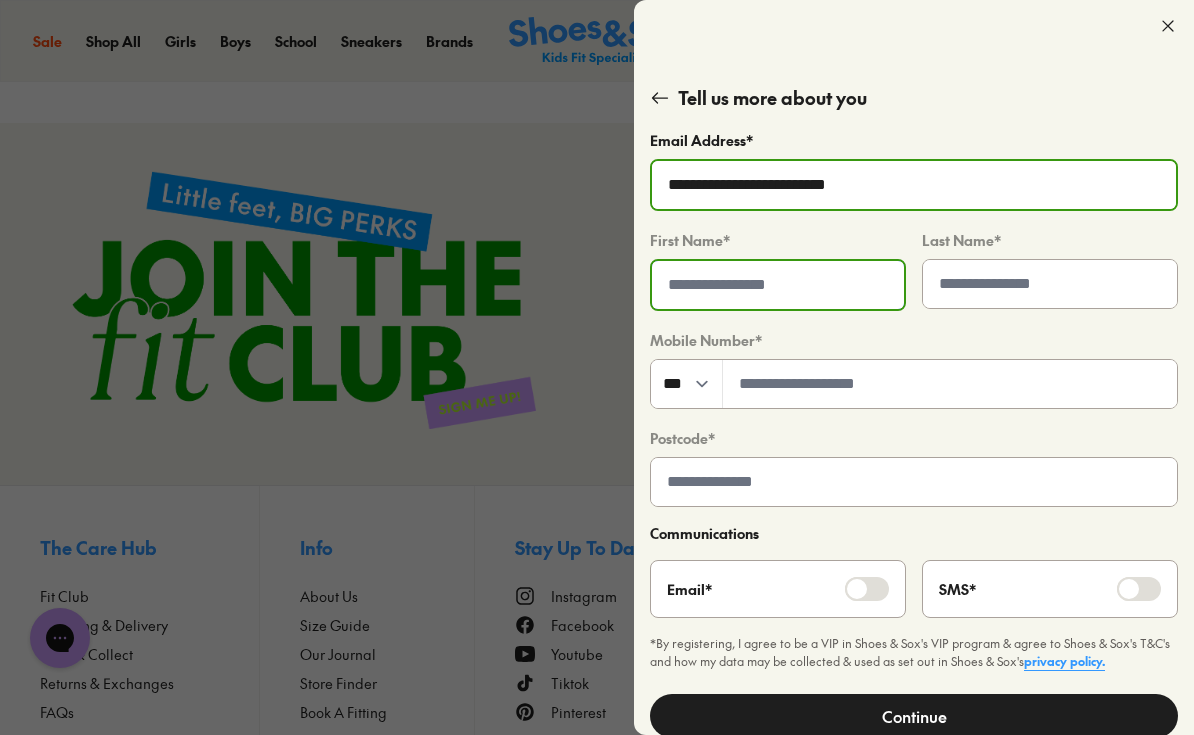 type on "*******" 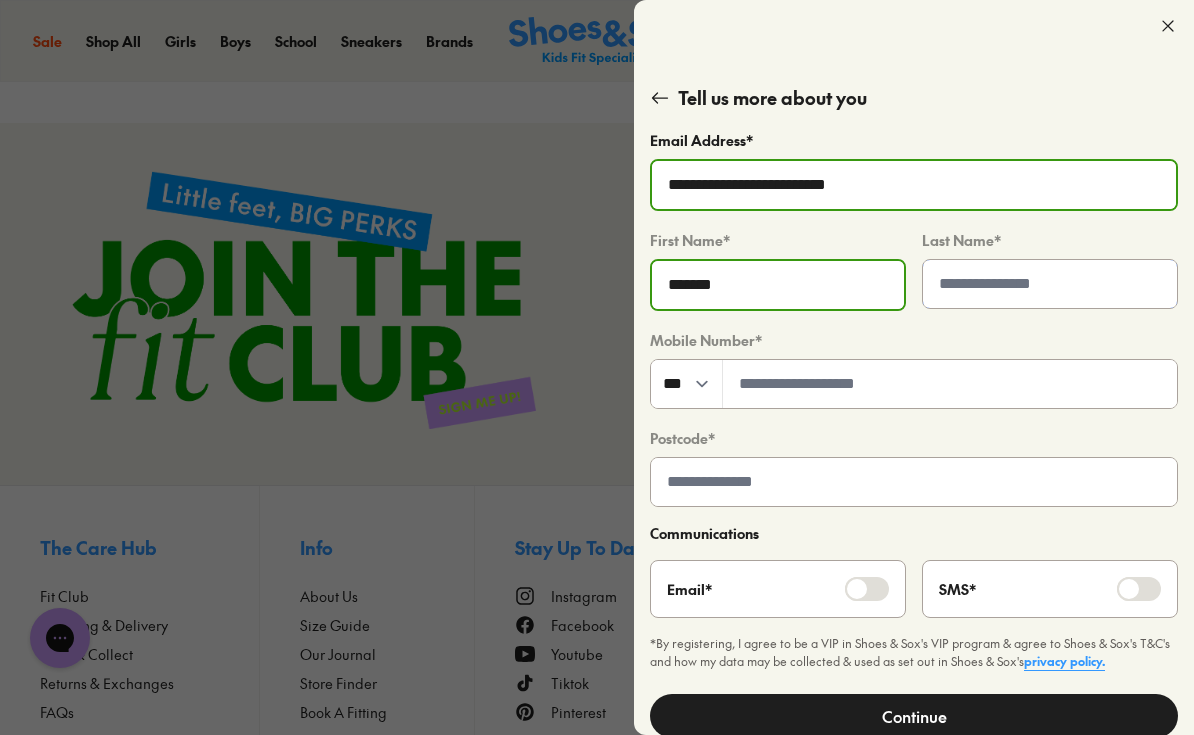 type on "*******" 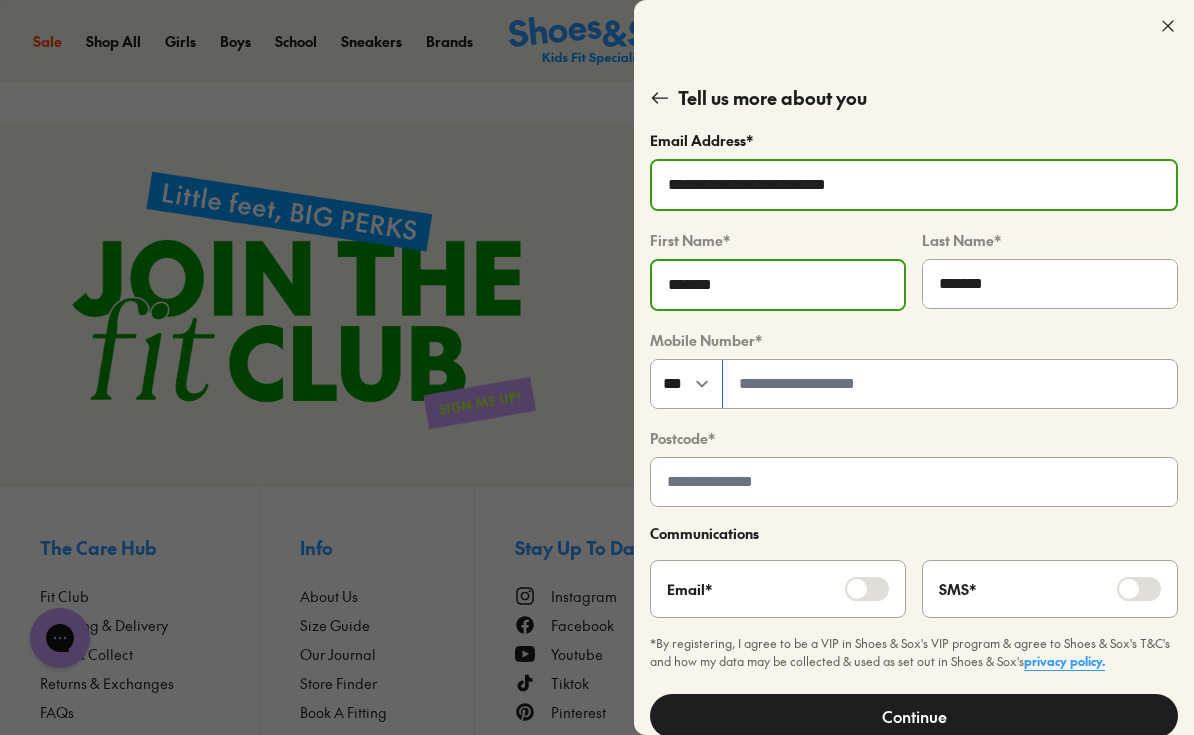 type on "*********" 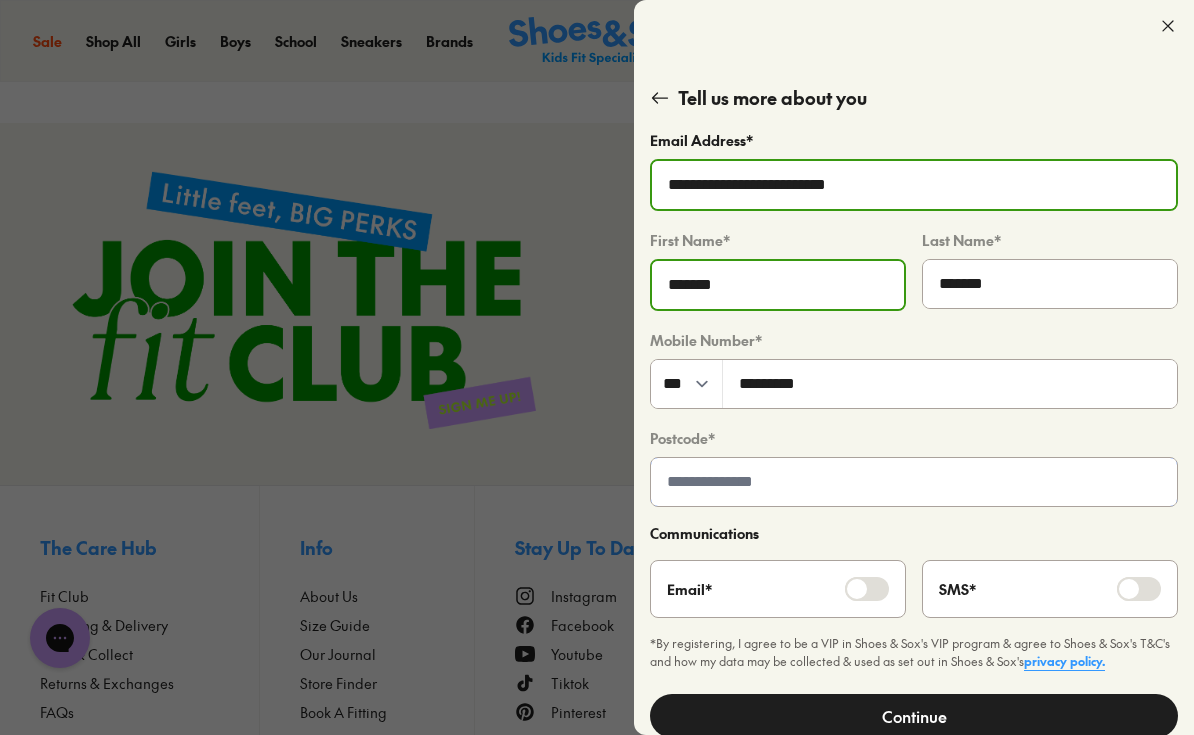 type on "****" 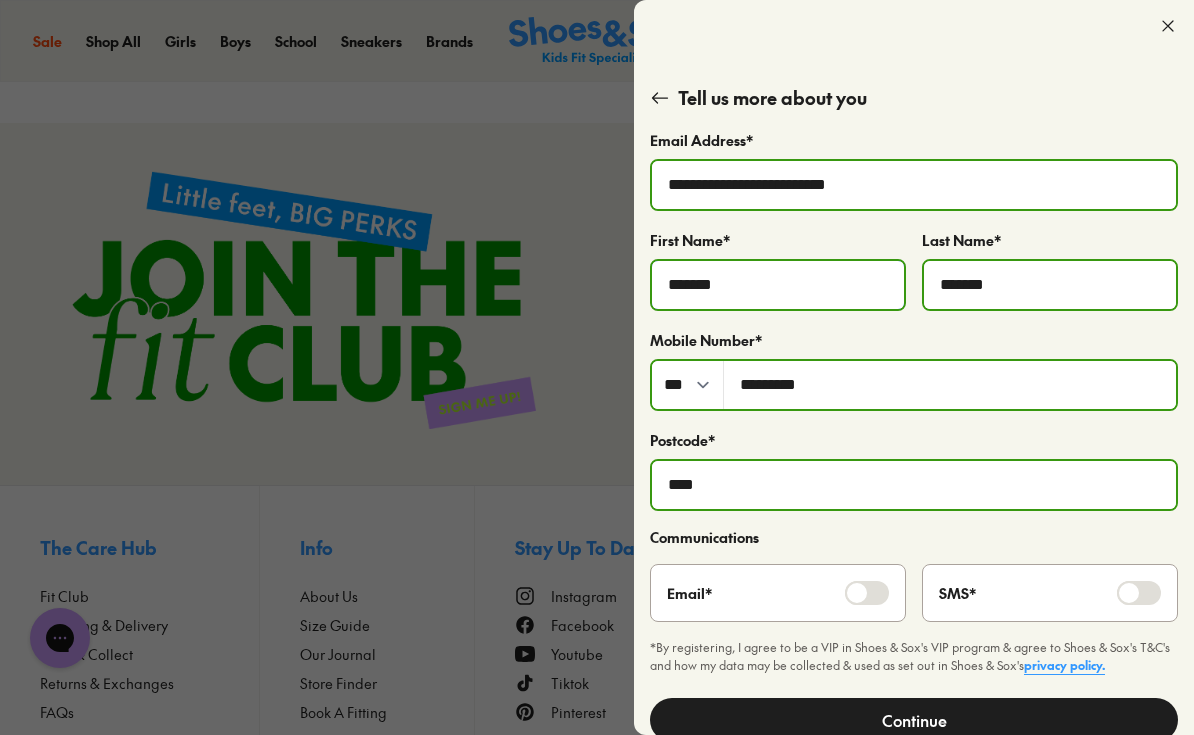 scroll, scrollTop: 7, scrollLeft: 0, axis: vertical 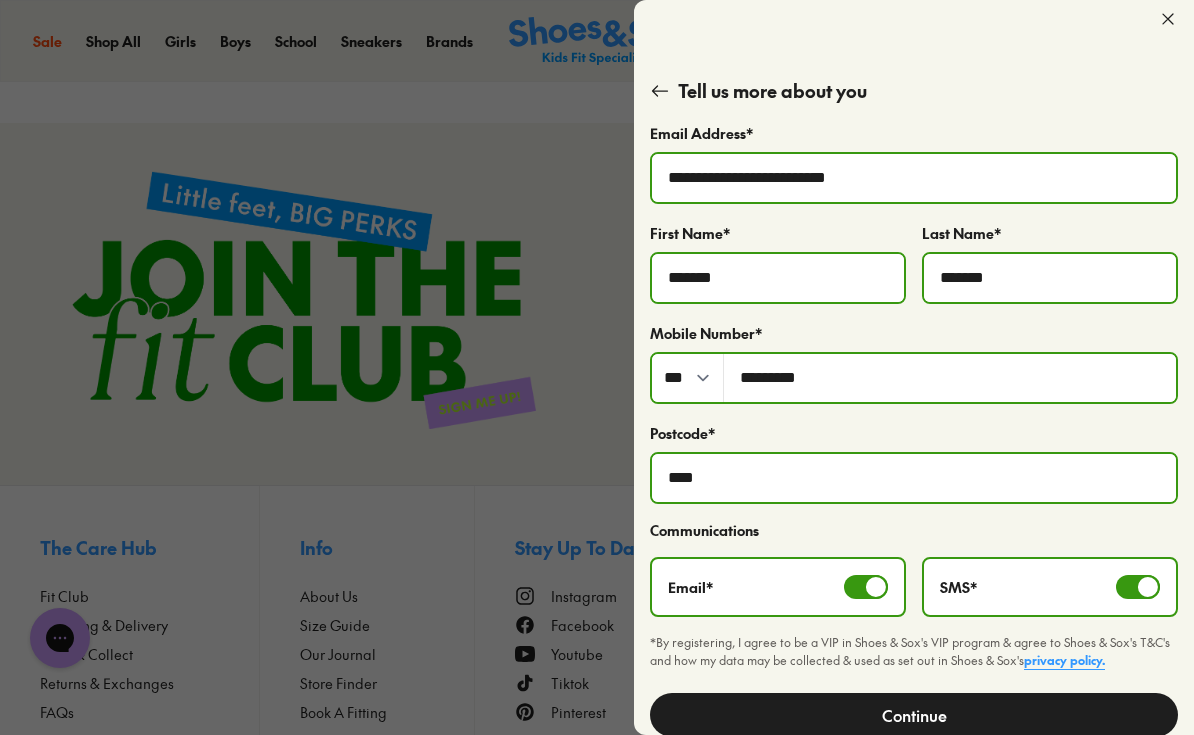 click on "Continue" at bounding box center (914, 715) 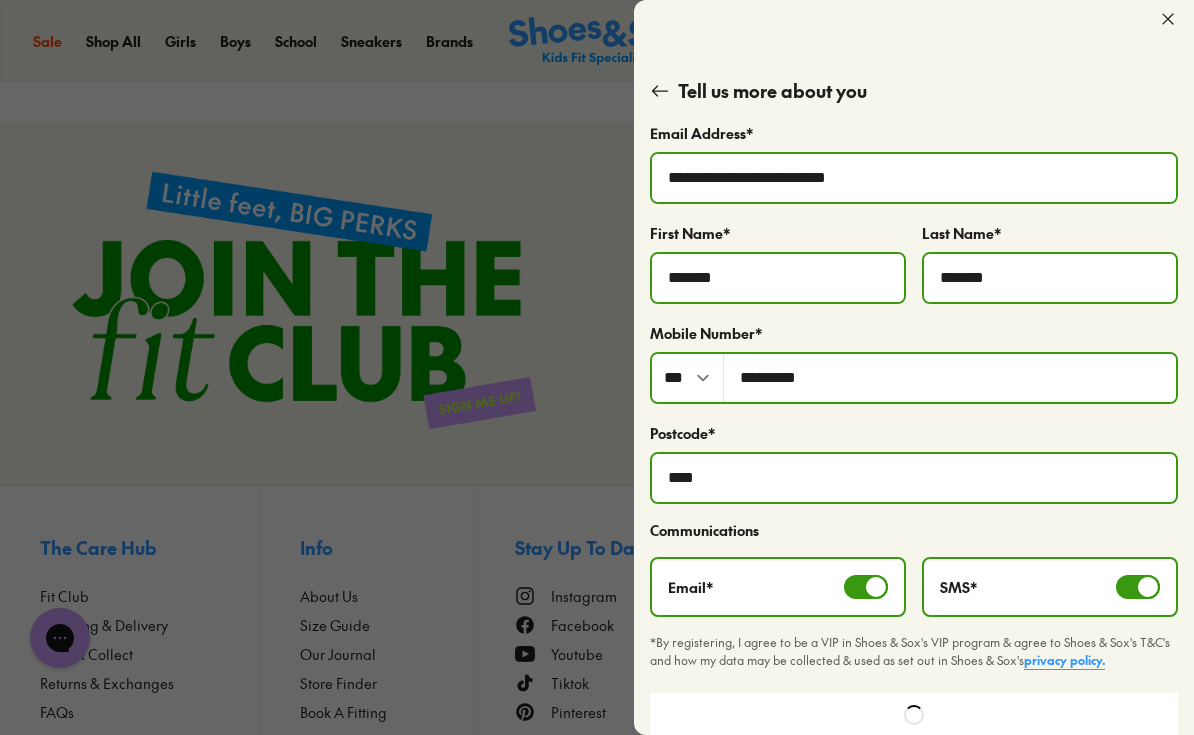 scroll, scrollTop: 0, scrollLeft: 0, axis: both 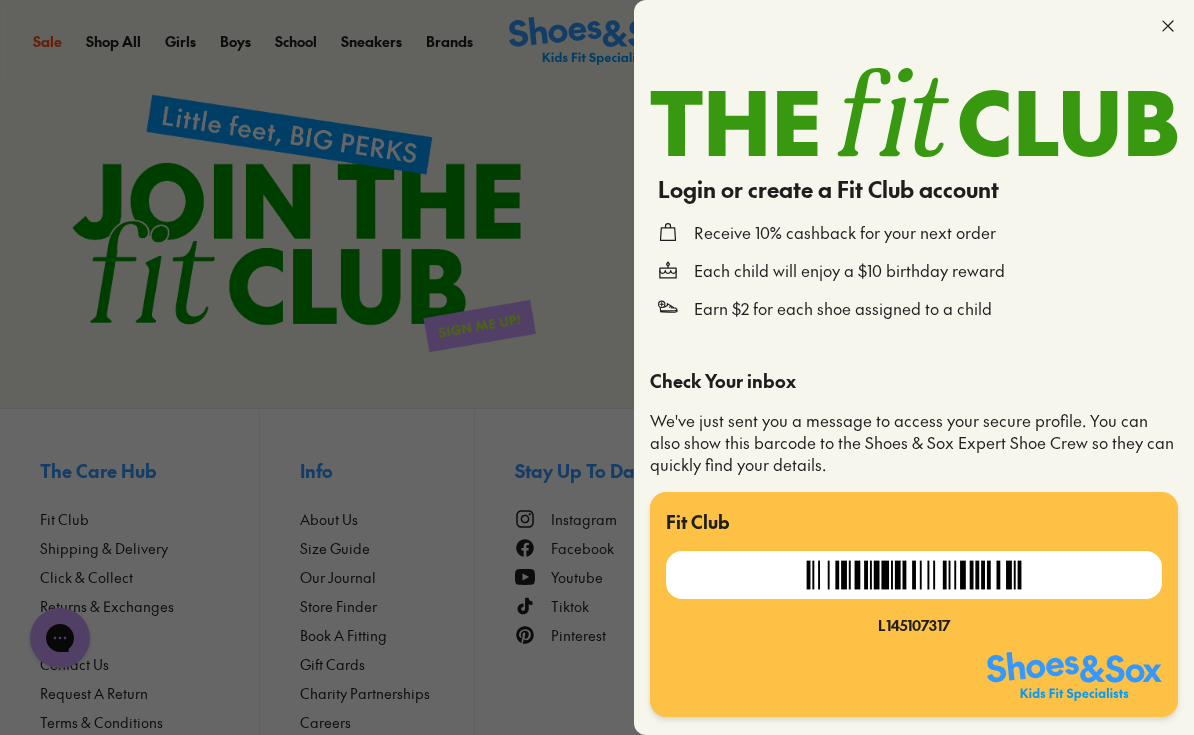 click 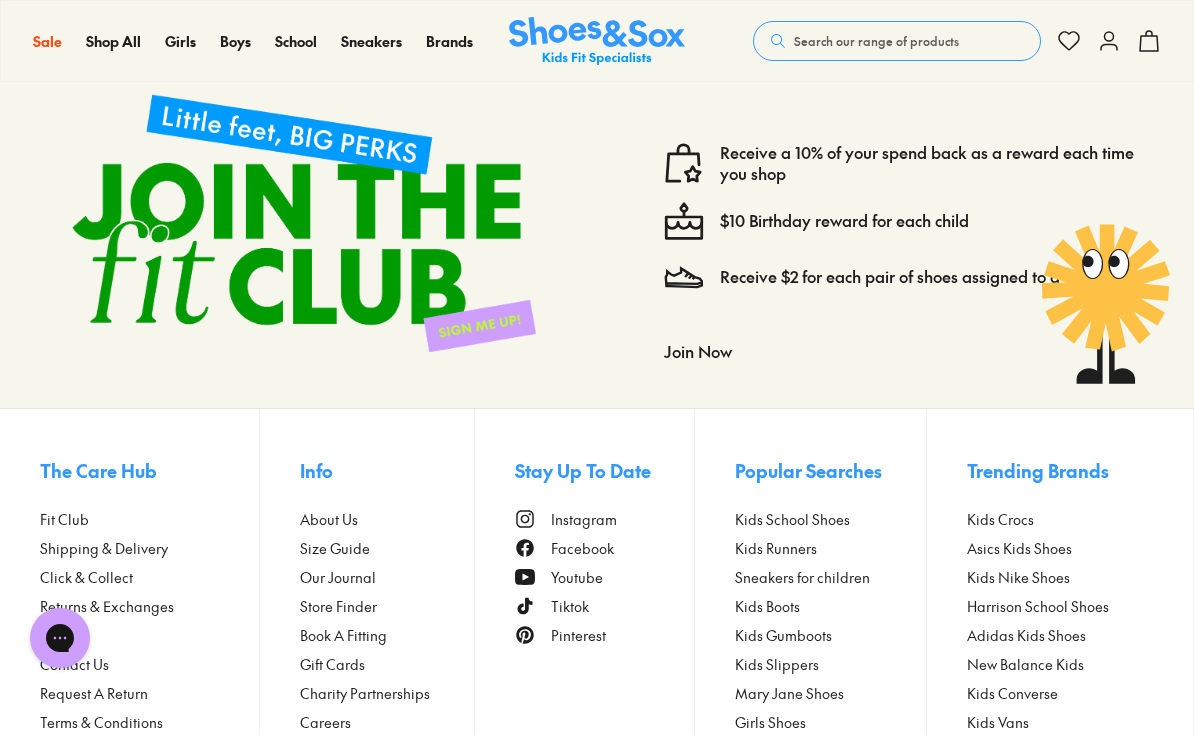 click on "Sale
Sale
Shop All
Mega School Sale
Up to 40% off Sale
25% Off Waterbottles
$5 Toys
Shop All Sale
Girls
Girls
Shop All
Sneakers
School
Sports" at bounding box center (597, 41) 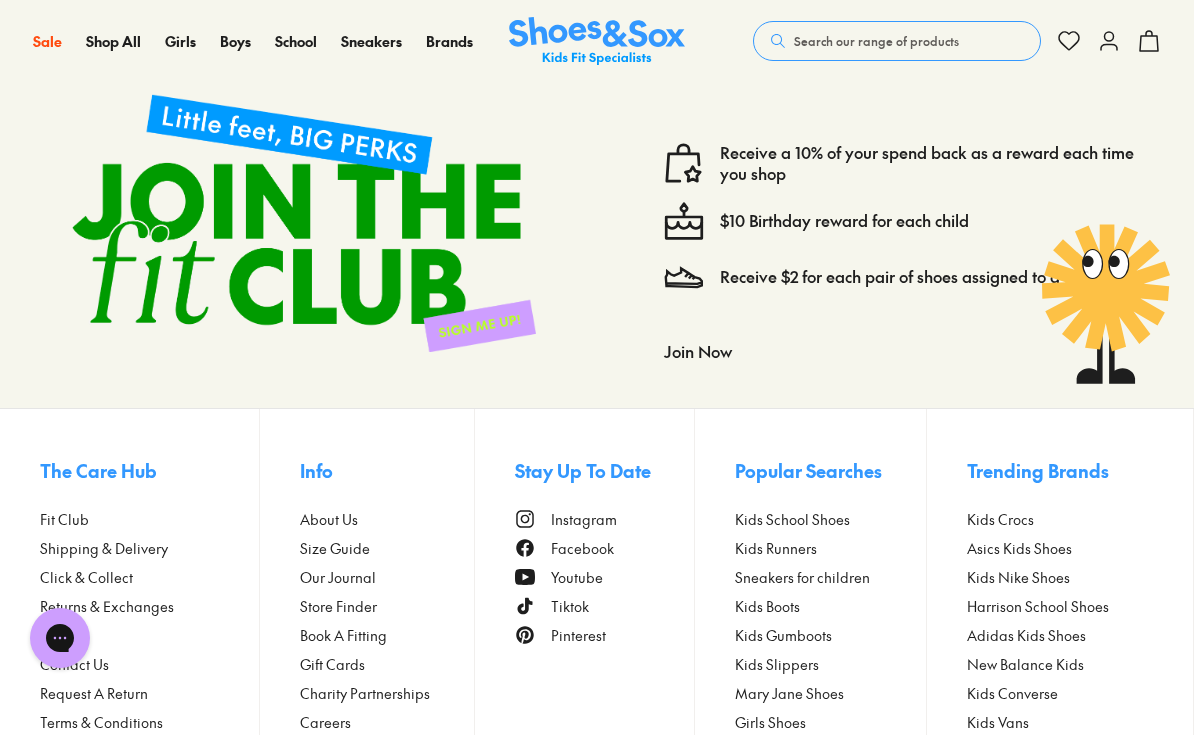 click on "Search our range of products" at bounding box center [876, 41] 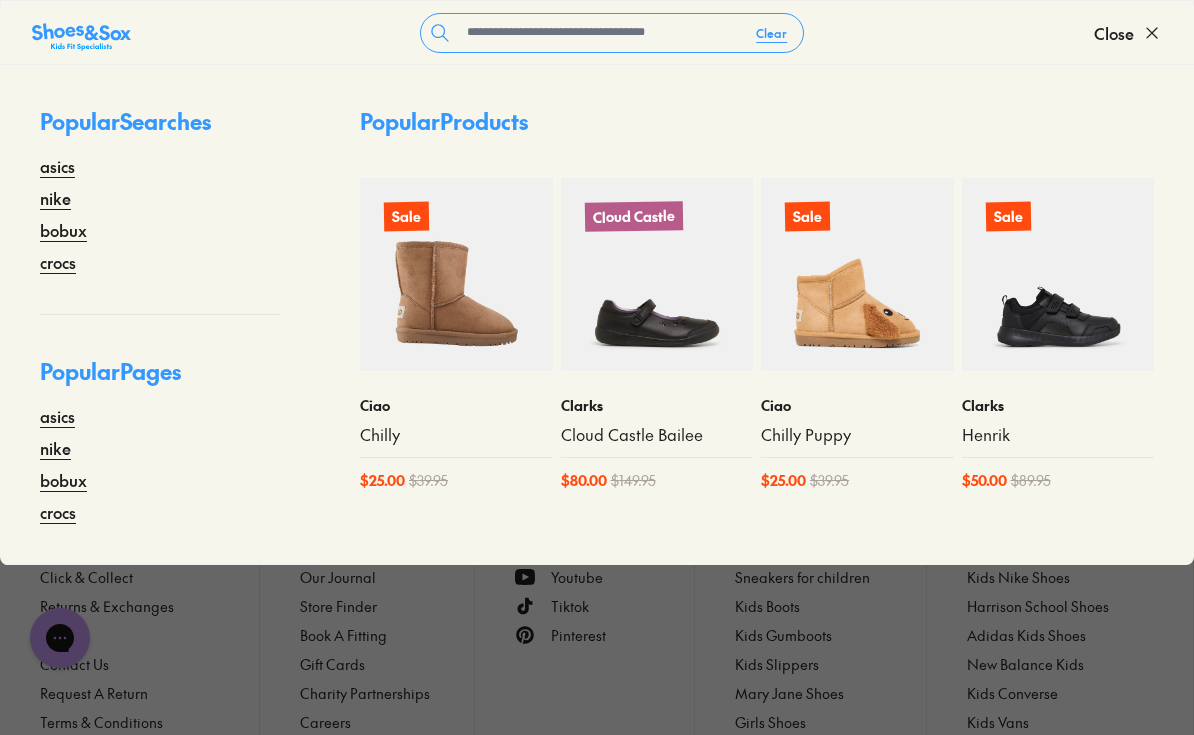 click on "Youtube" at bounding box center [605, 577] 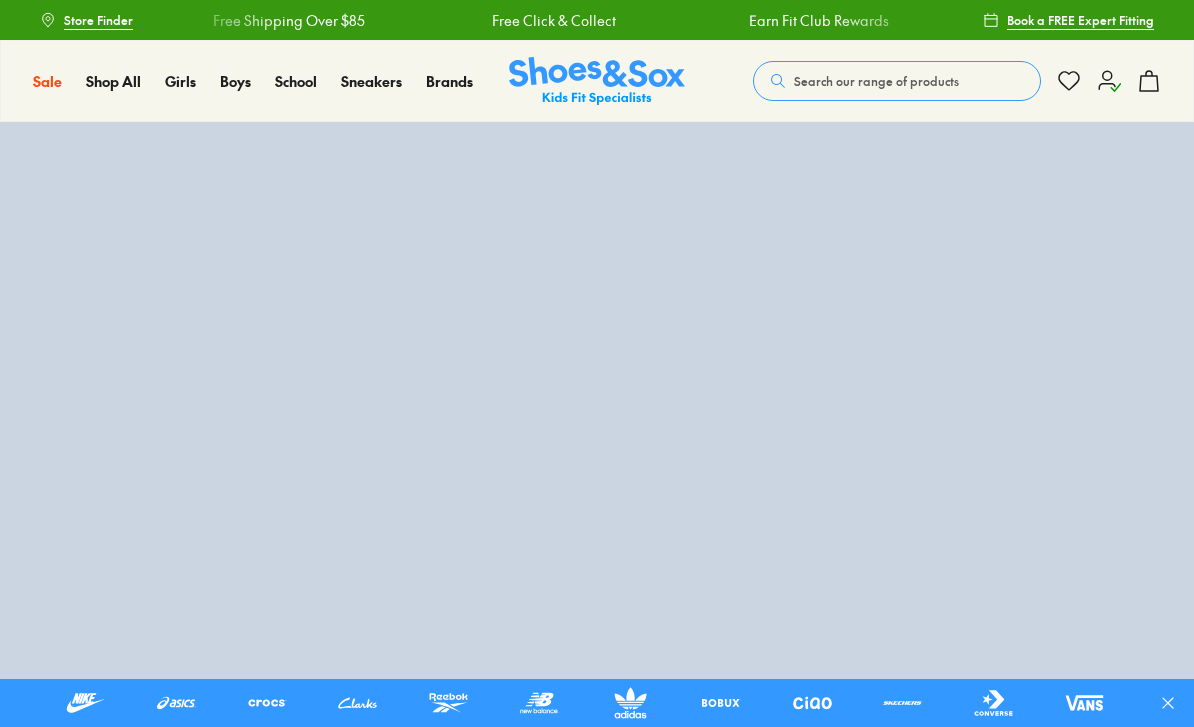 scroll, scrollTop: 0, scrollLeft: 0, axis: both 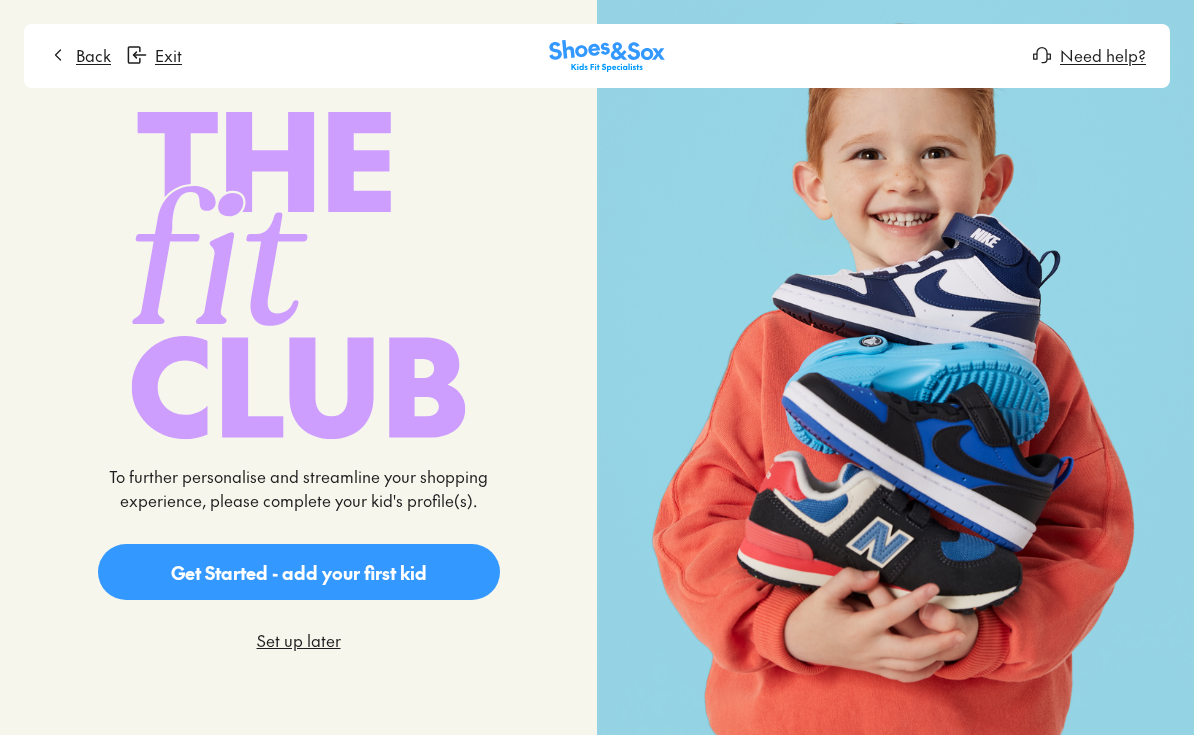 click on "Set up later" at bounding box center (299, 640) 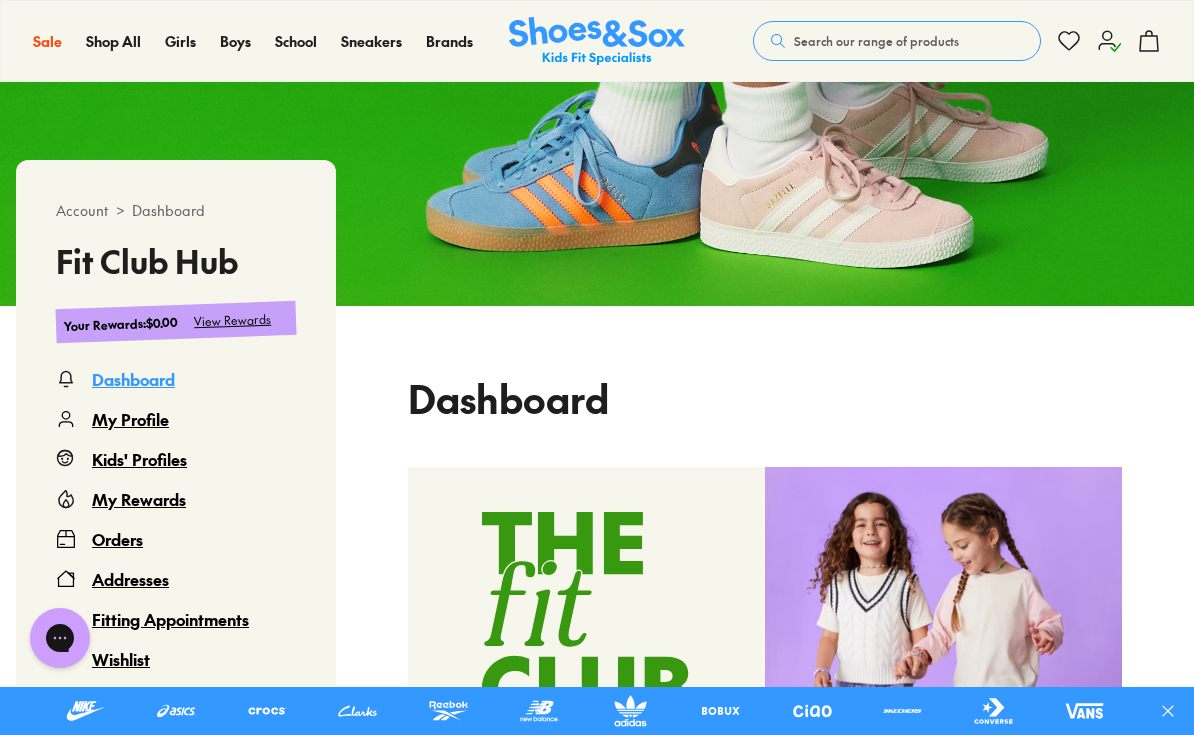 scroll, scrollTop: 0, scrollLeft: 0, axis: both 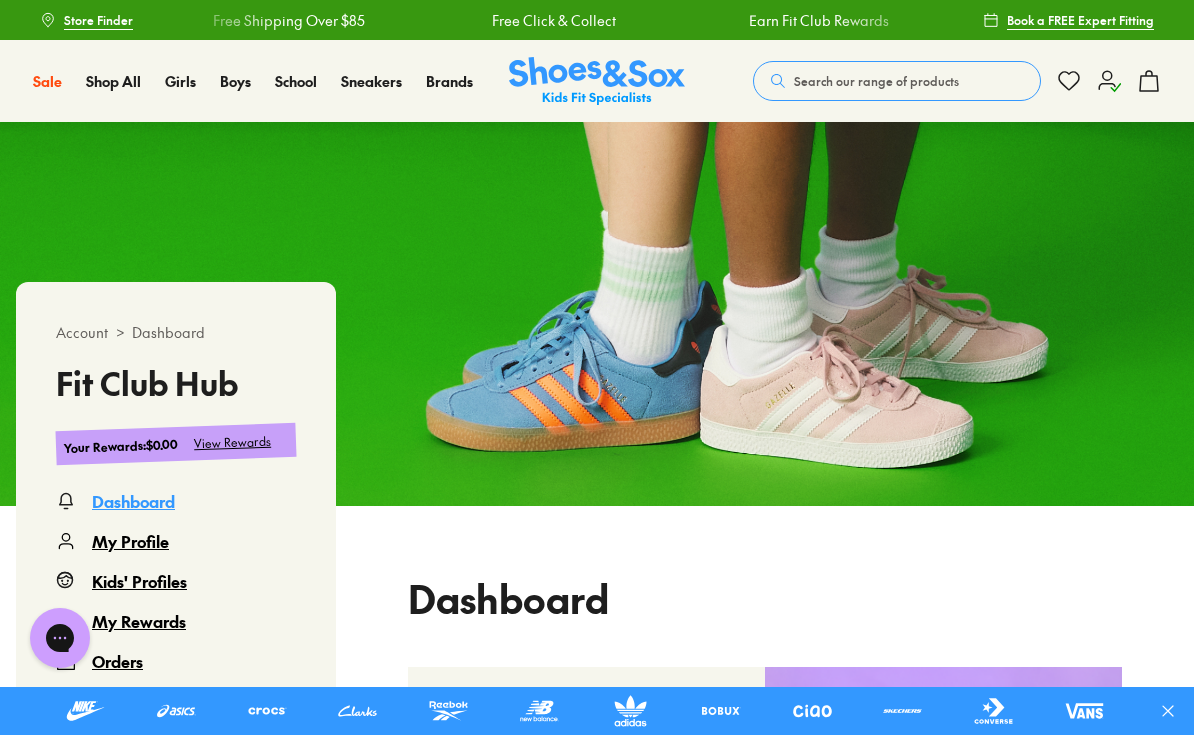 click on "Search our range of products" at bounding box center [876, 81] 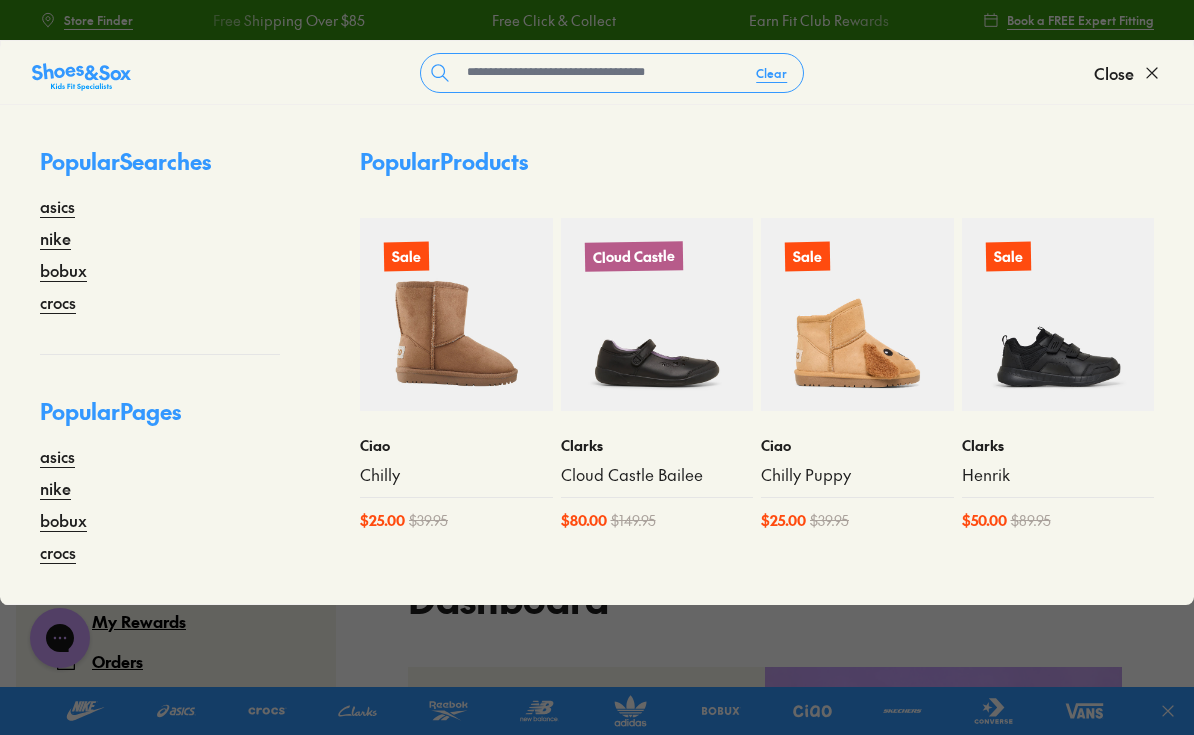 click on "Dashboard To further personalise and streamline your shopping experience, please complete your kid's profile(s). Get Started - add your first kid Your Fit Club membership card Show this barcode to a Shoes & Sox team member in store to quickly find your details. Fit Club Member since  2025 L145107317 $0.00 $0.00 Available rewards to spend Start shopping View Rewards You have no rewards to claim Complete your account 2 / 4  completed Sign up Completed Add Mobile Completed Add Address Add Add Kids Add Your Orders No orders yet" at bounding box center [765, 1520] 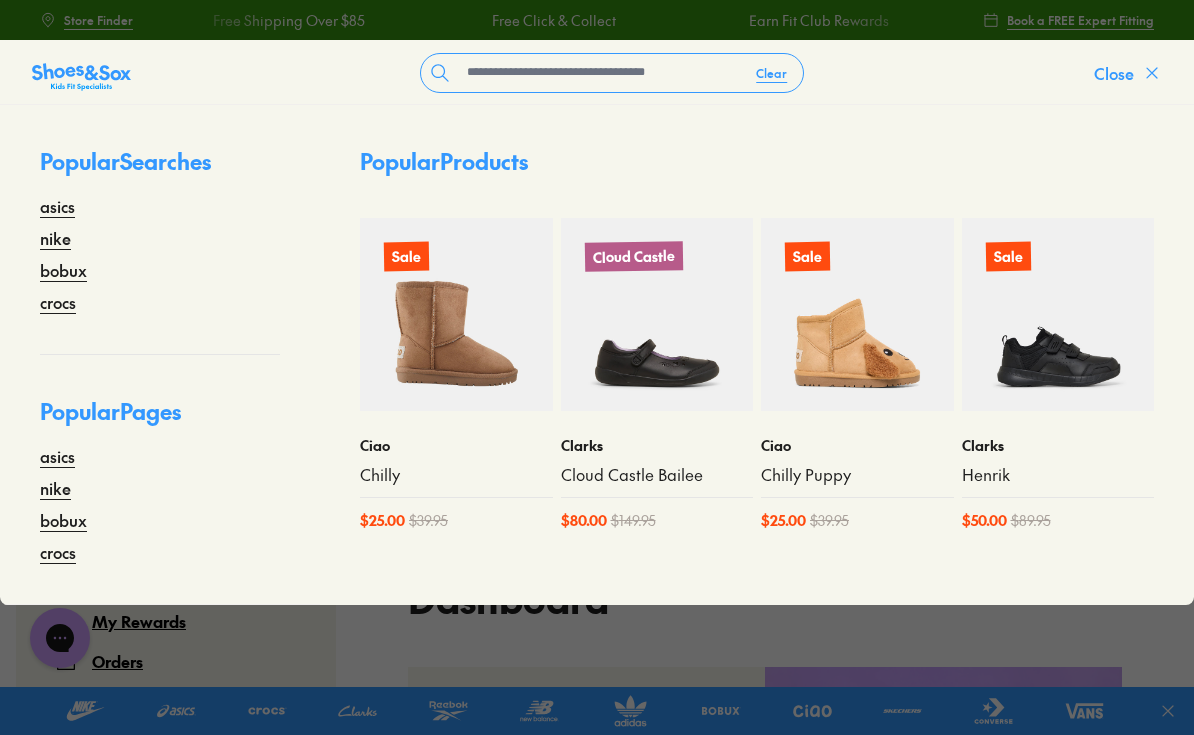 click 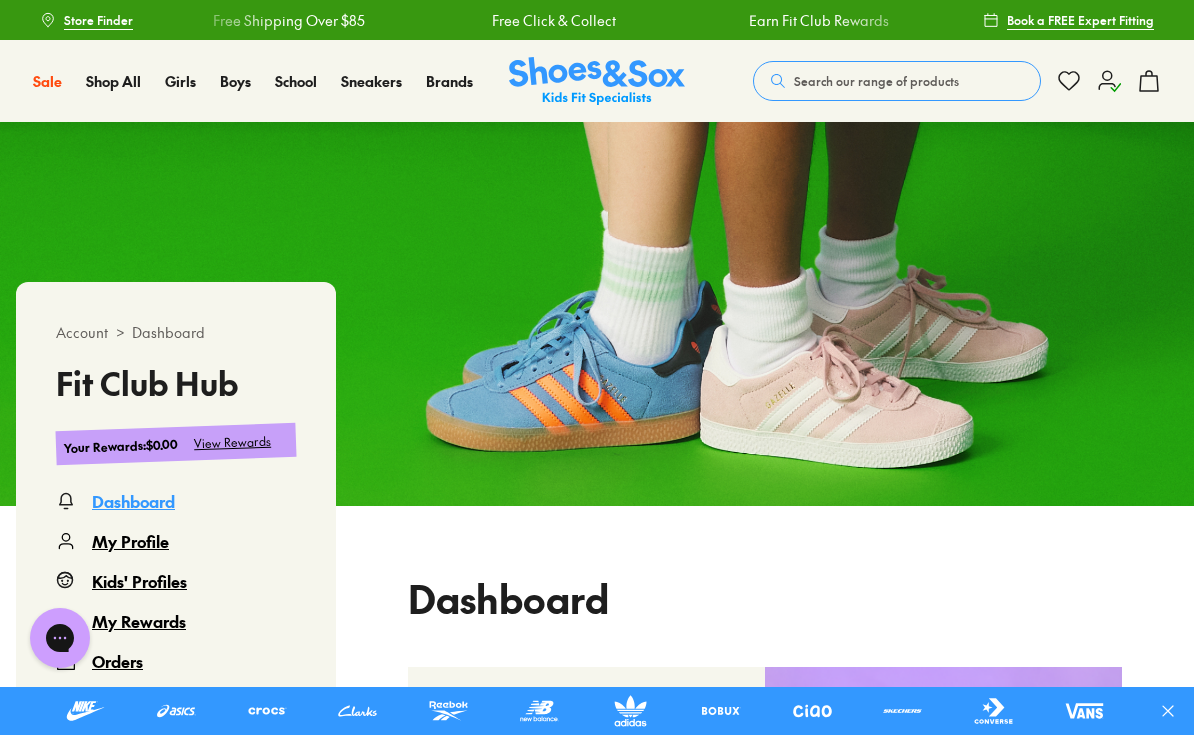 click on "Search our range of products" at bounding box center [876, 81] 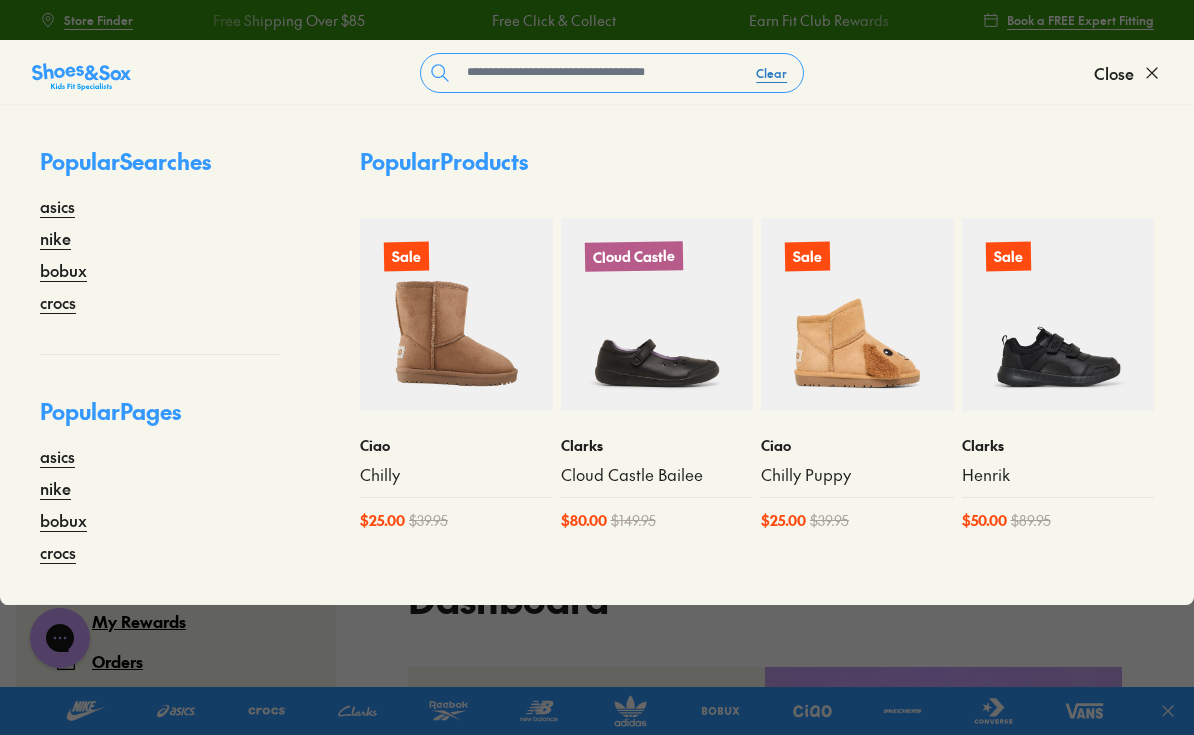 drag, startPoint x: 869, startPoint y: 80, endPoint x: 787, endPoint y: 80, distance: 82 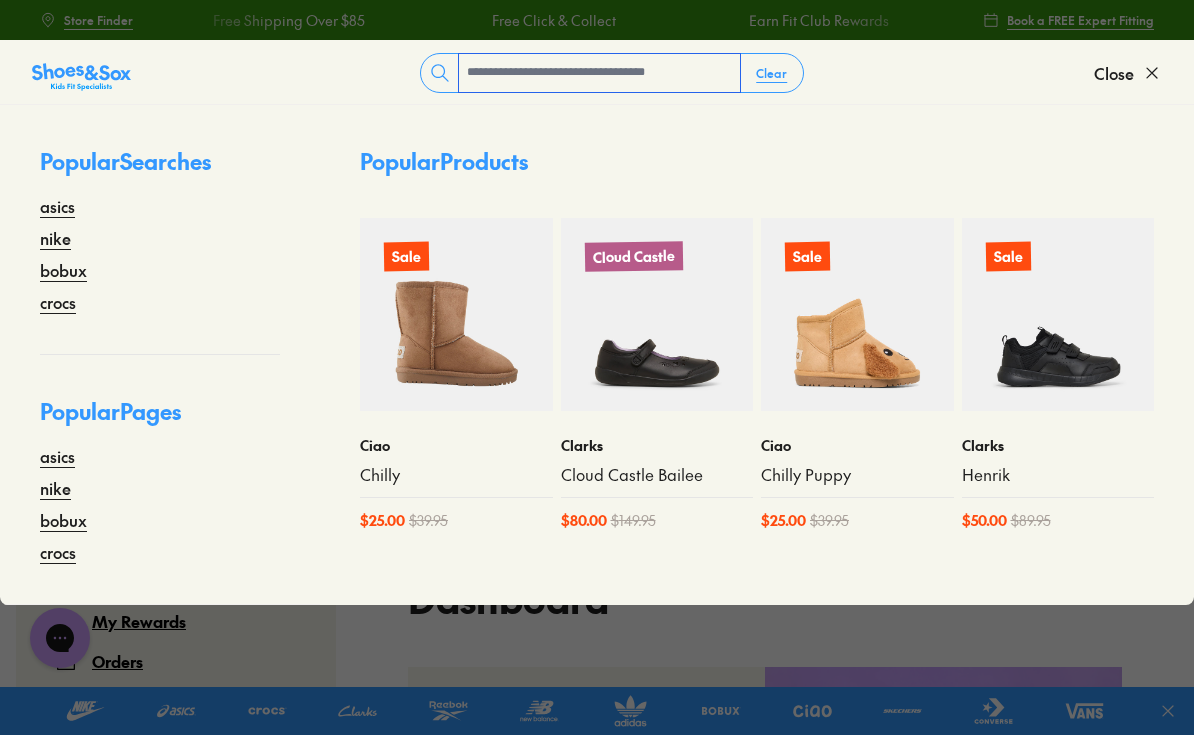 click at bounding box center [599, 73] 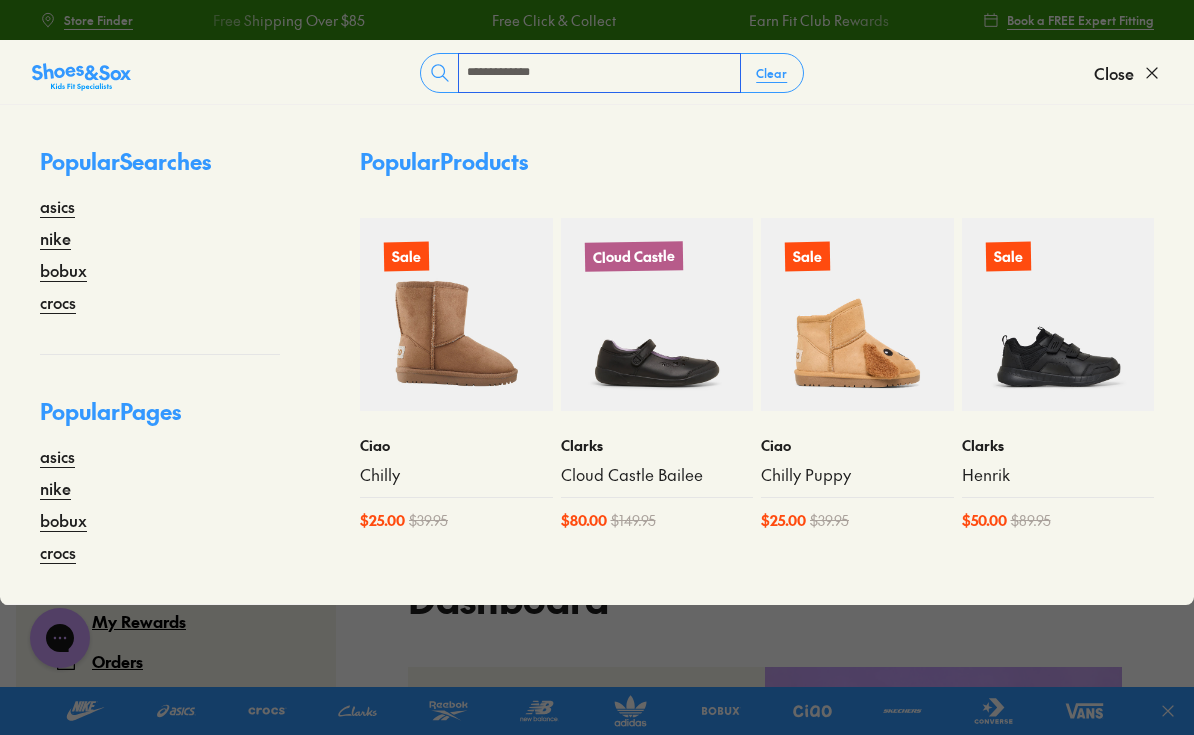 type on "**********" 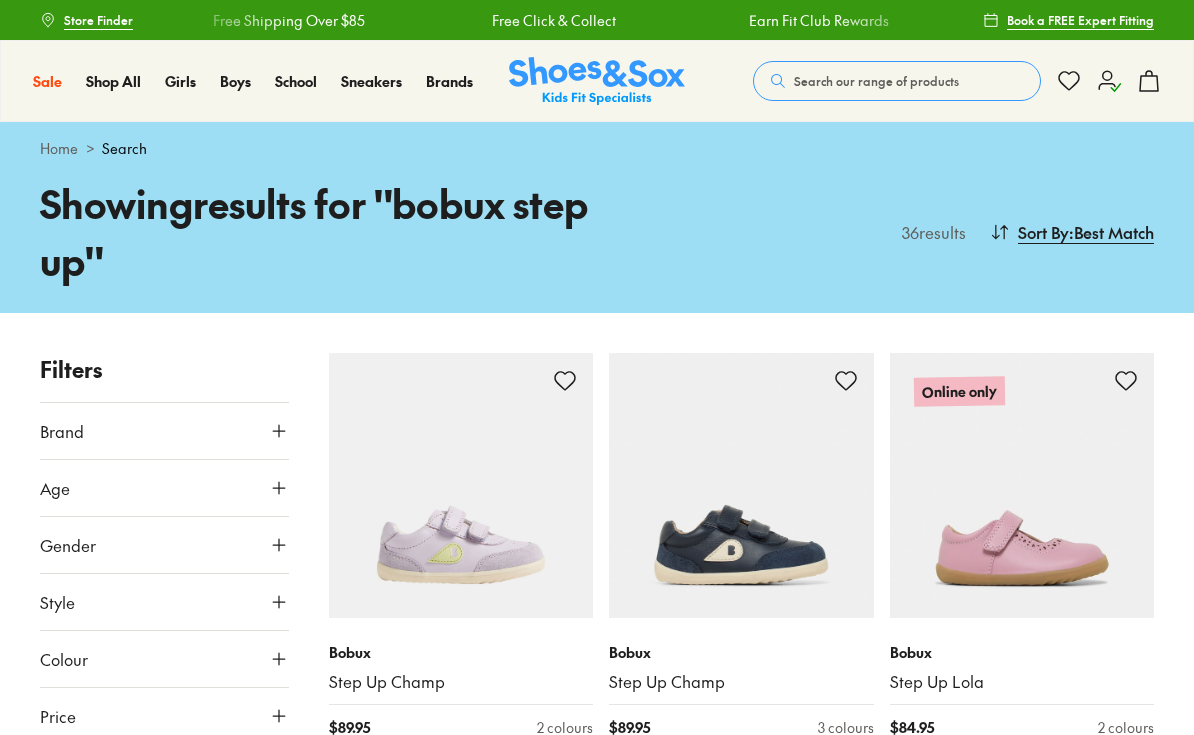 scroll, scrollTop: 0, scrollLeft: 0, axis: both 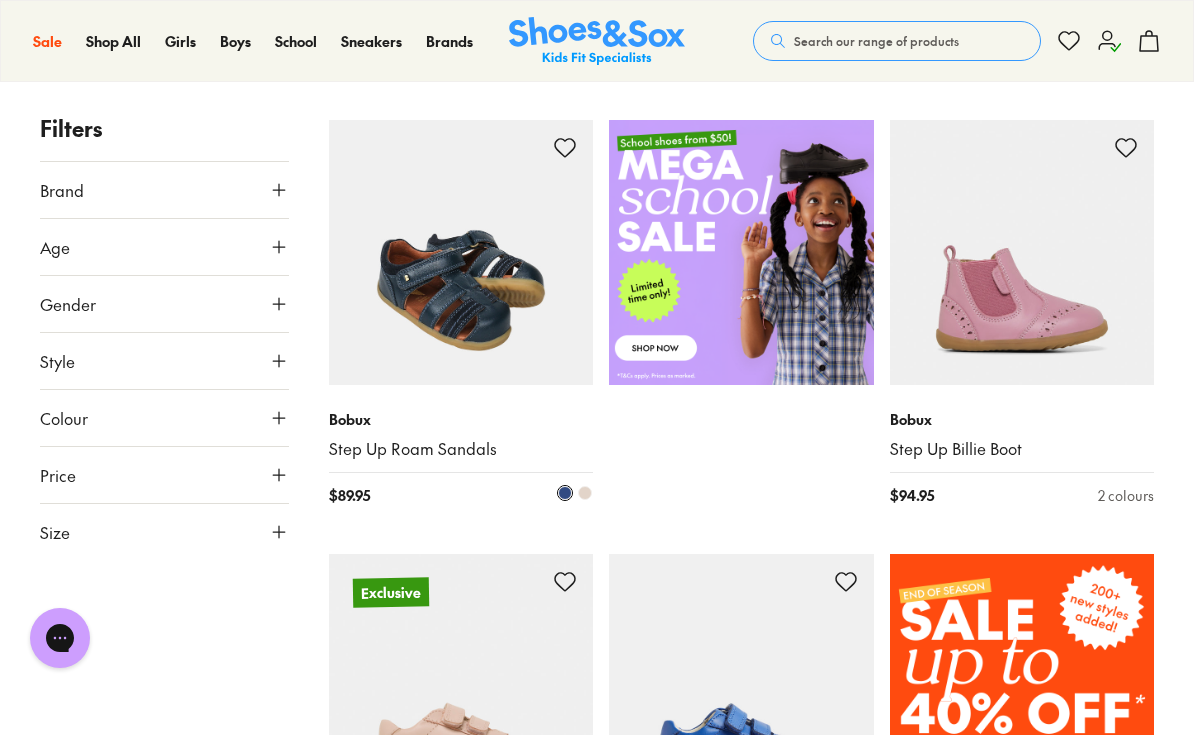 click at bounding box center (461, 252) 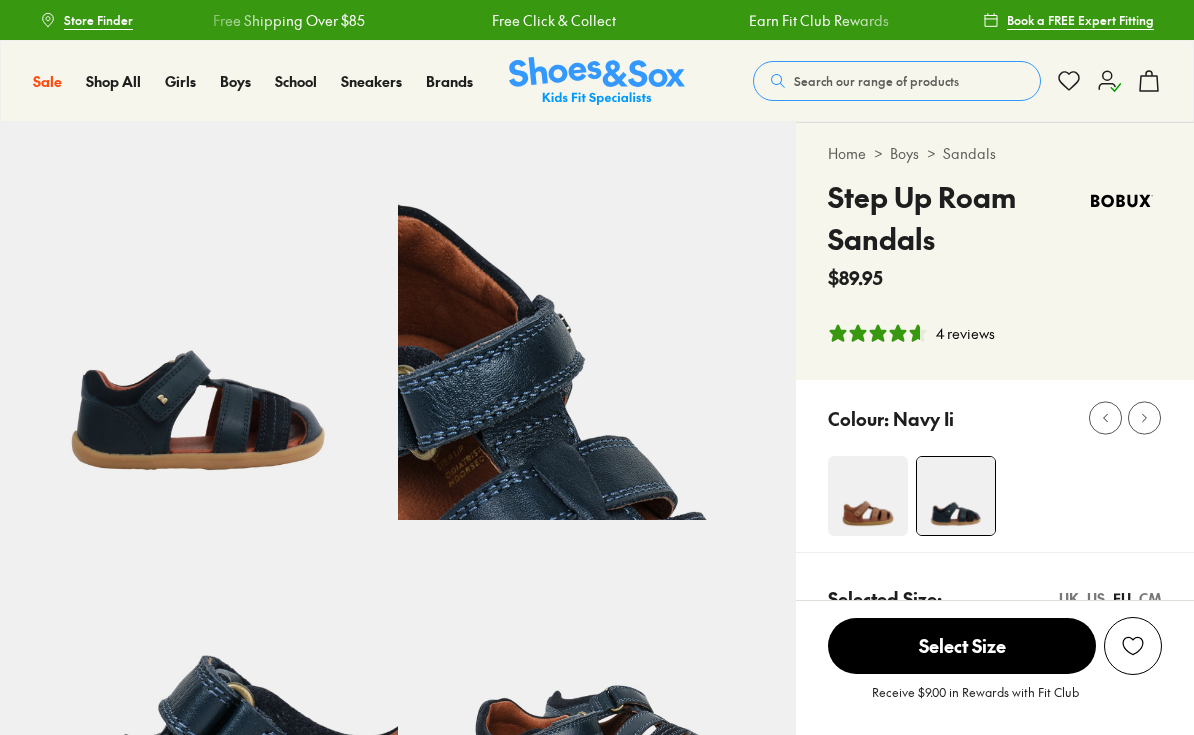 select on "*" 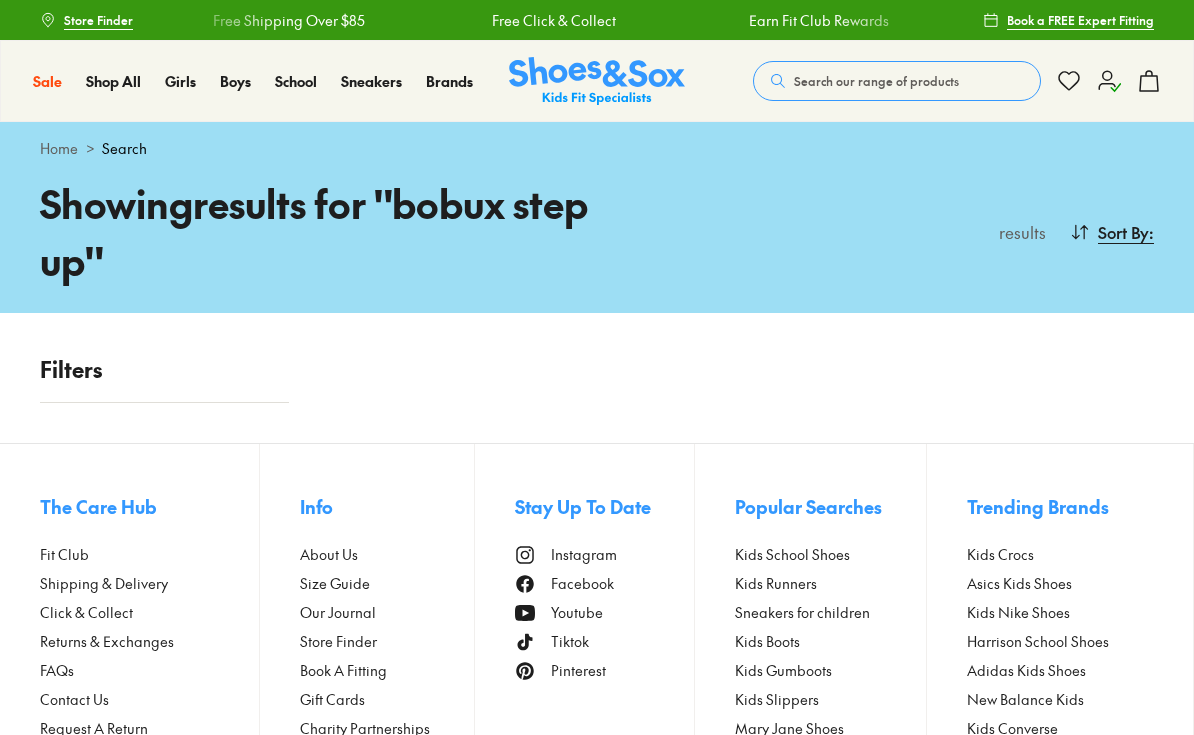 scroll, scrollTop: 0, scrollLeft: 0, axis: both 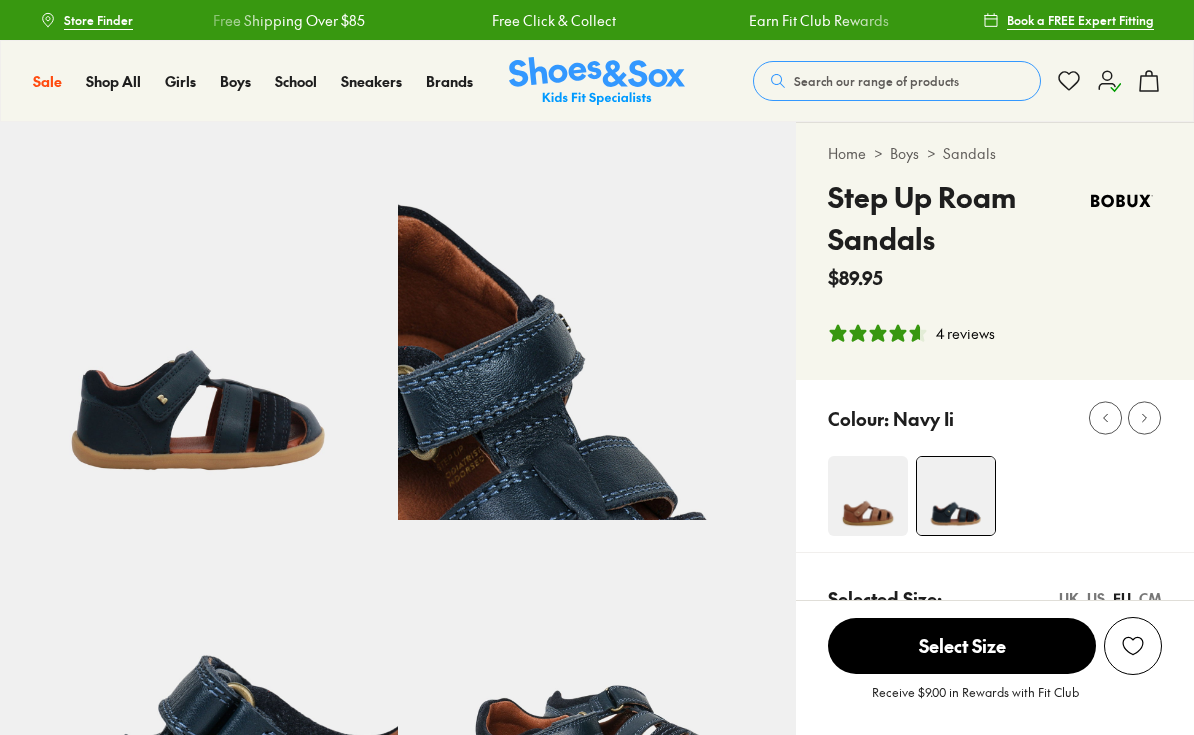 select on "*" 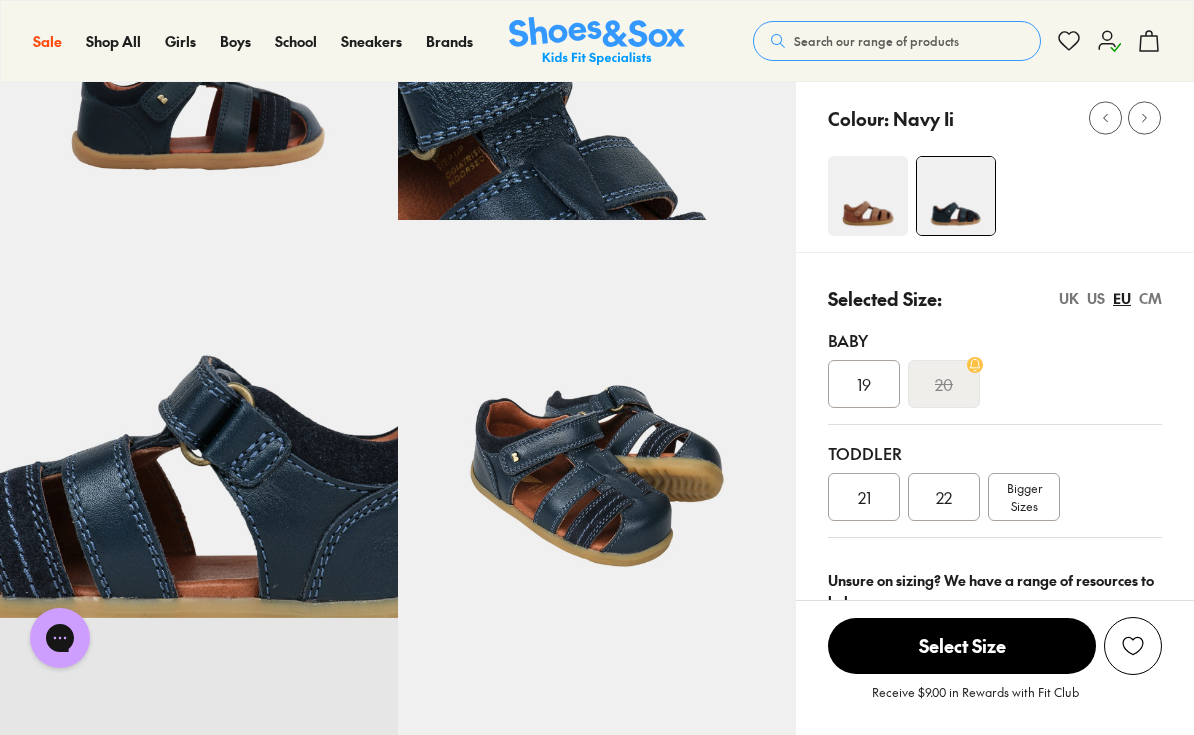 scroll, scrollTop: 308, scrollLeft: 0, axis: vertical 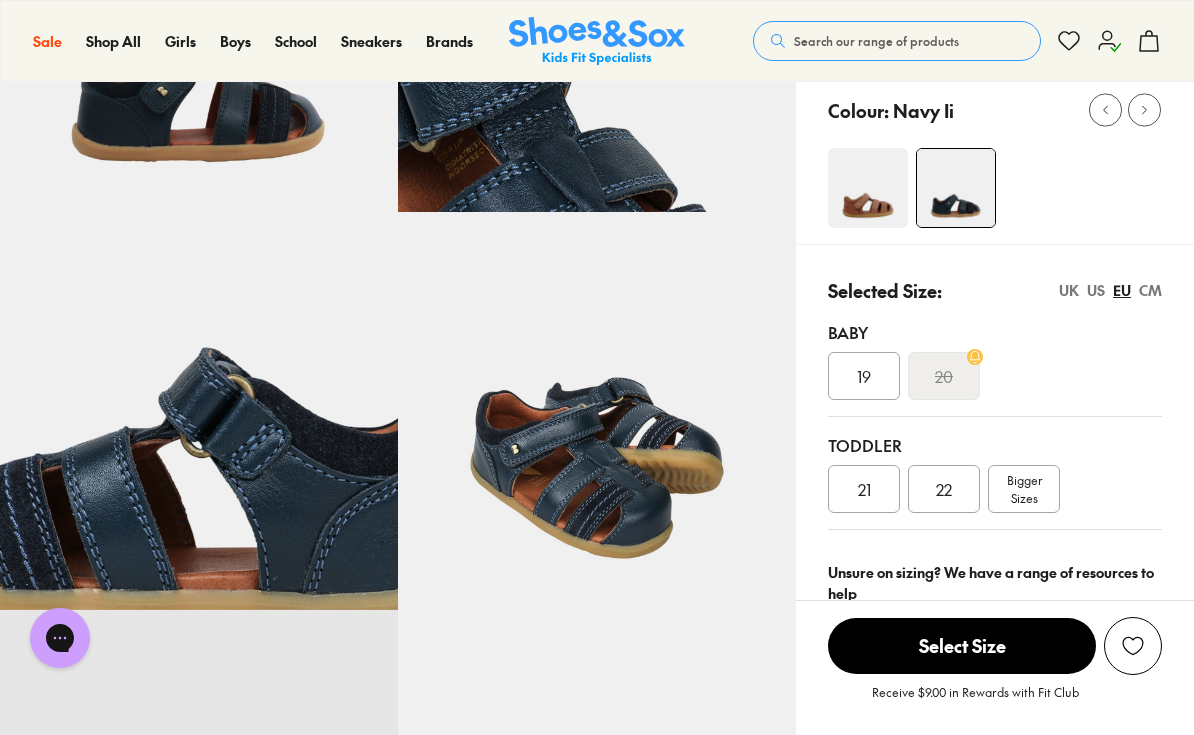 click on "21" at bounding box center (864, 489) 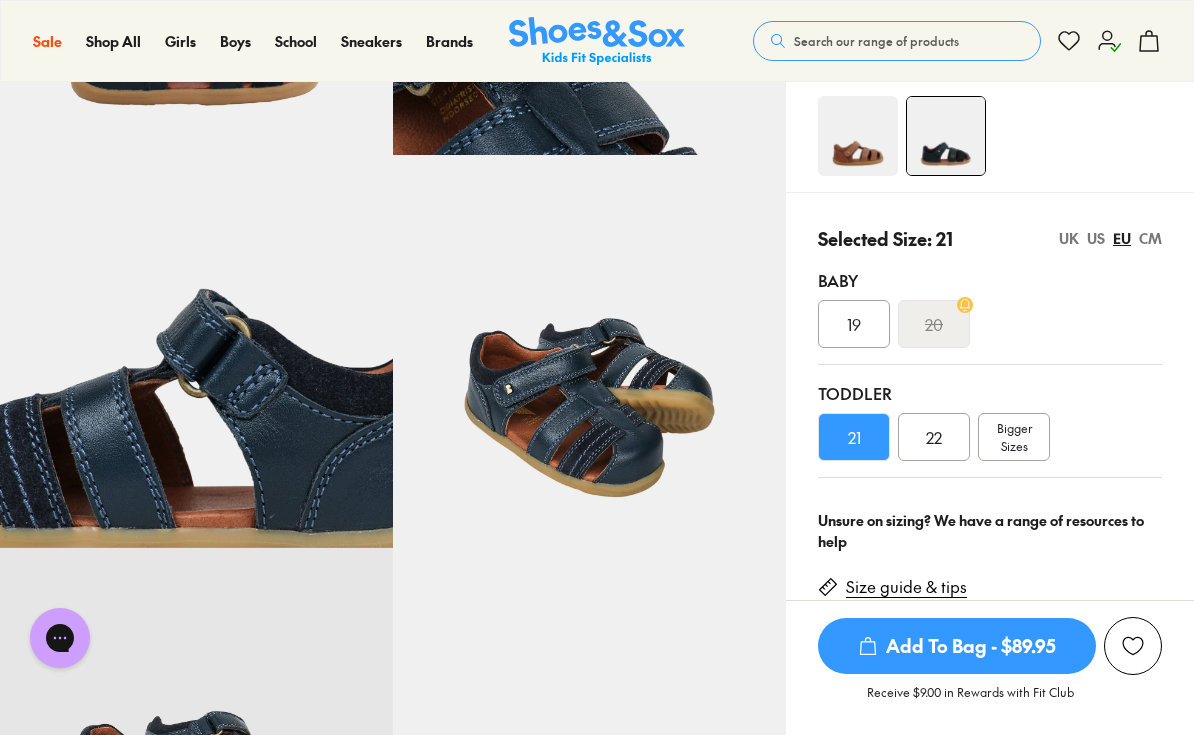 scroll, scrollTop: 361, scrollLeft: 0, axis: vertical 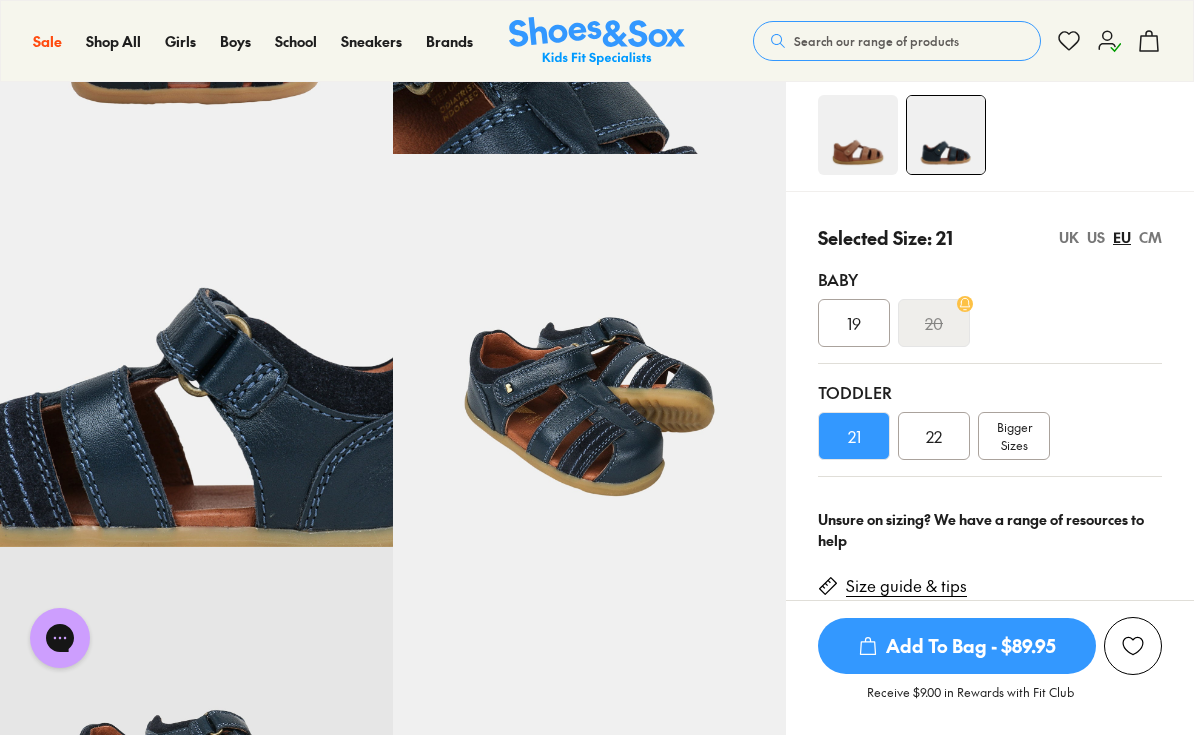 click on "Add To Bag - $89.95" at bounding box center [957, 646] 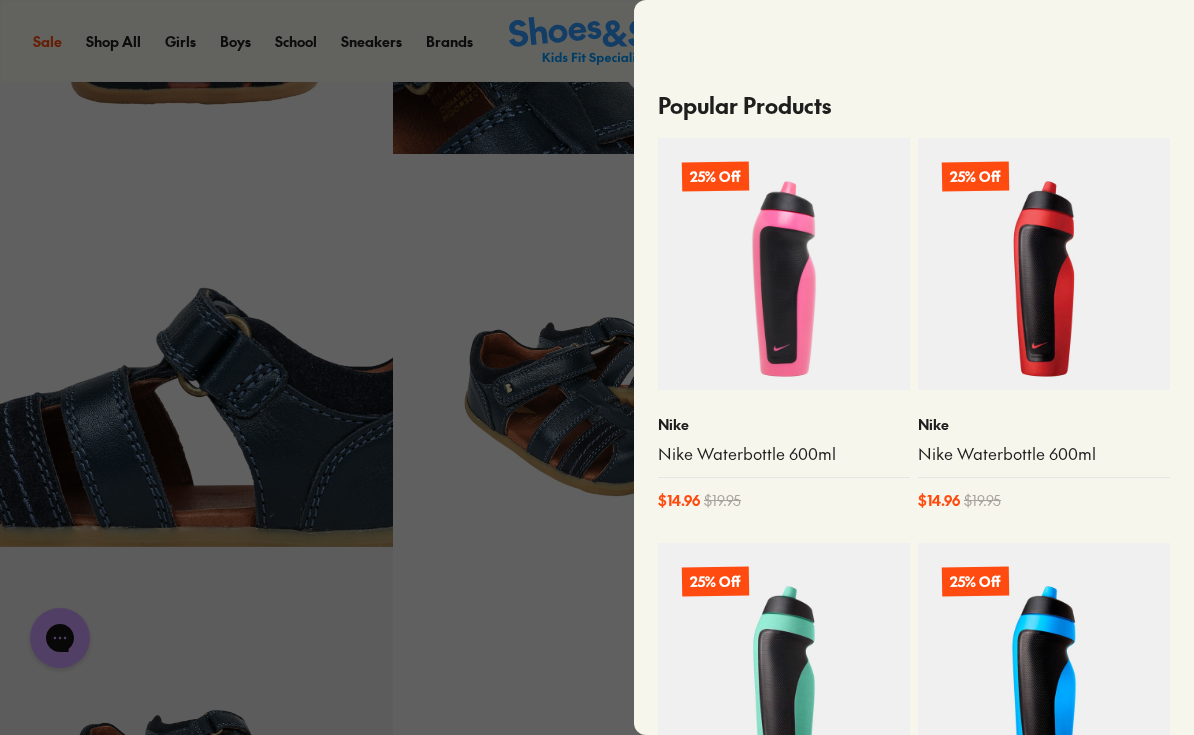 scroll, scrollTop: 900, scrollLeft: 0, axis: vertical 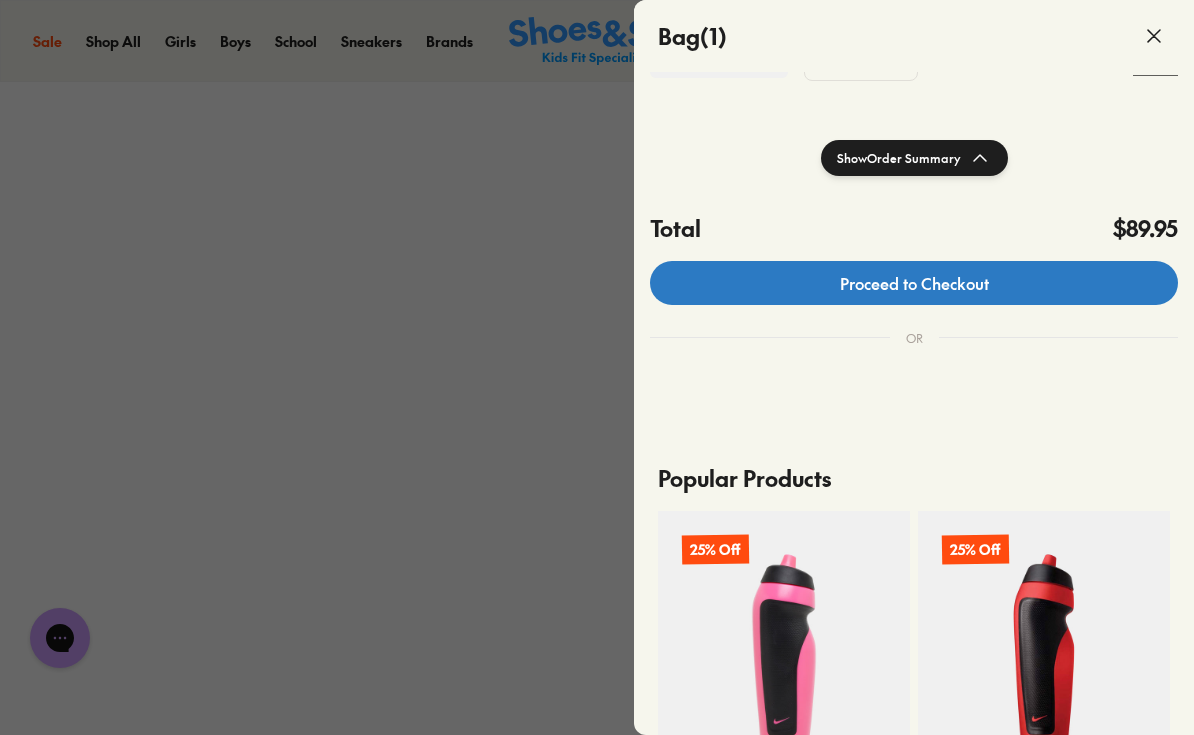 click on "Proceed to Checkout" 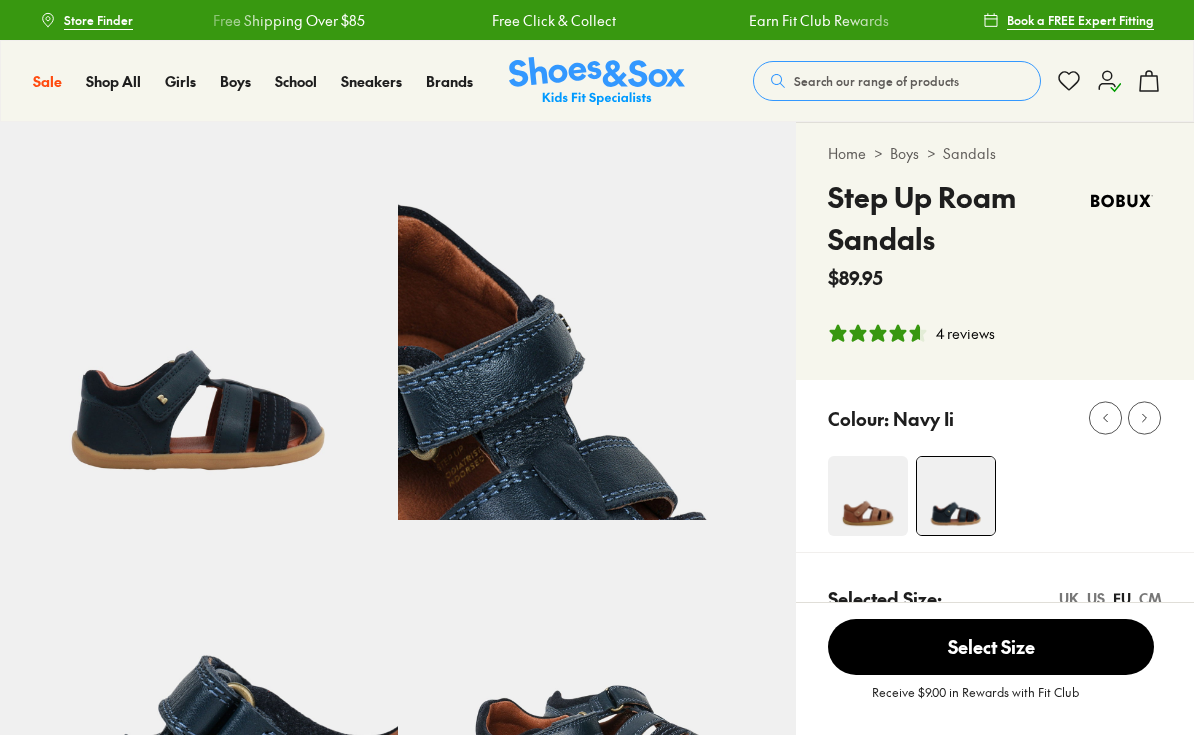 select on "*" 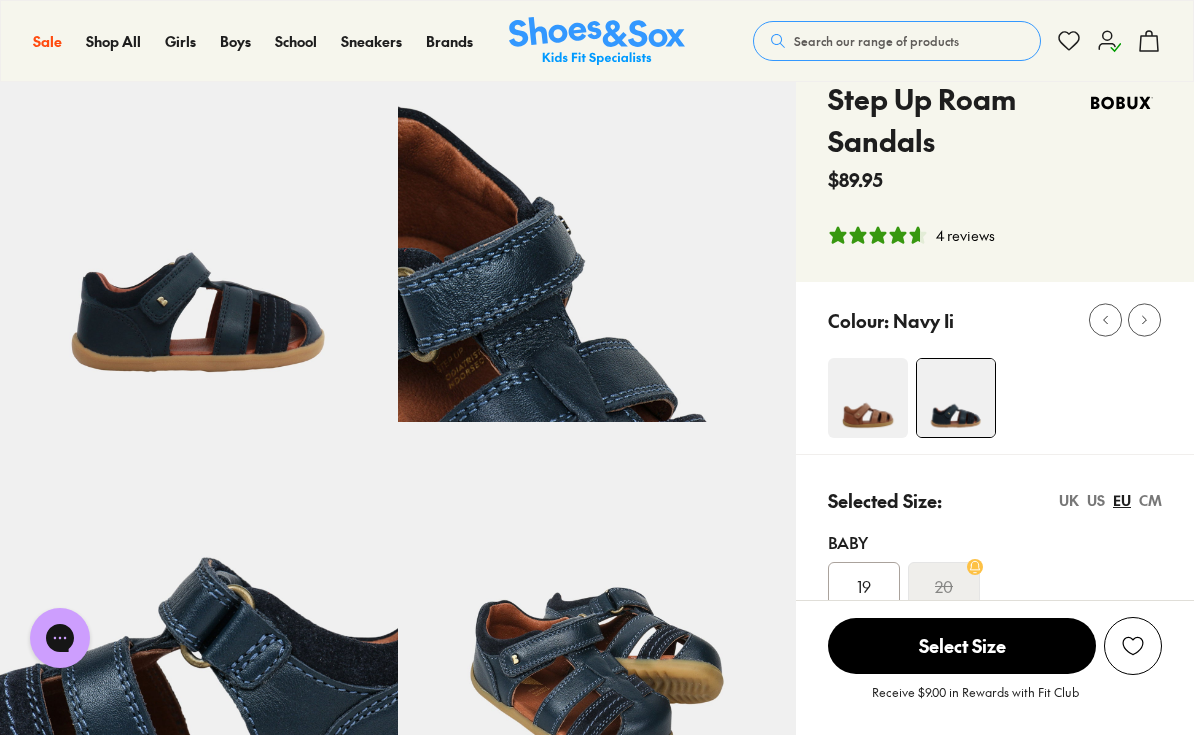 scroll, scrollTop: 0, scrollLeft: 0, axis: both 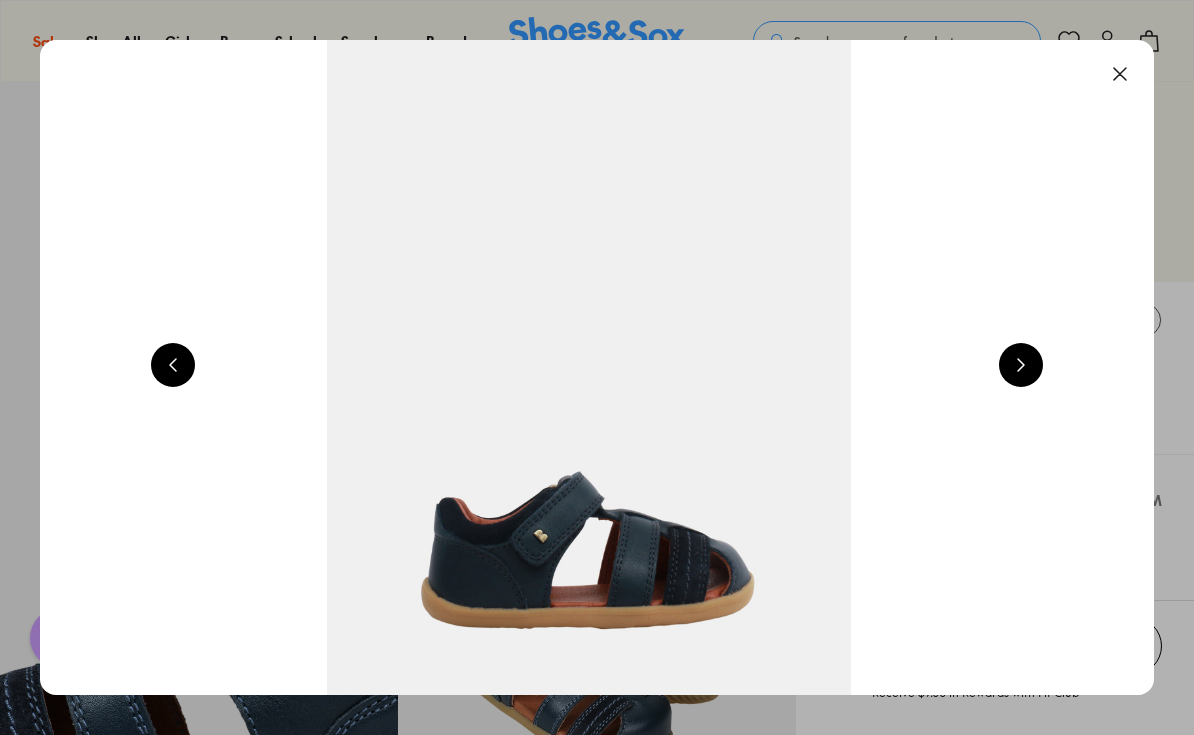 click at bounding box center [1021, 365] 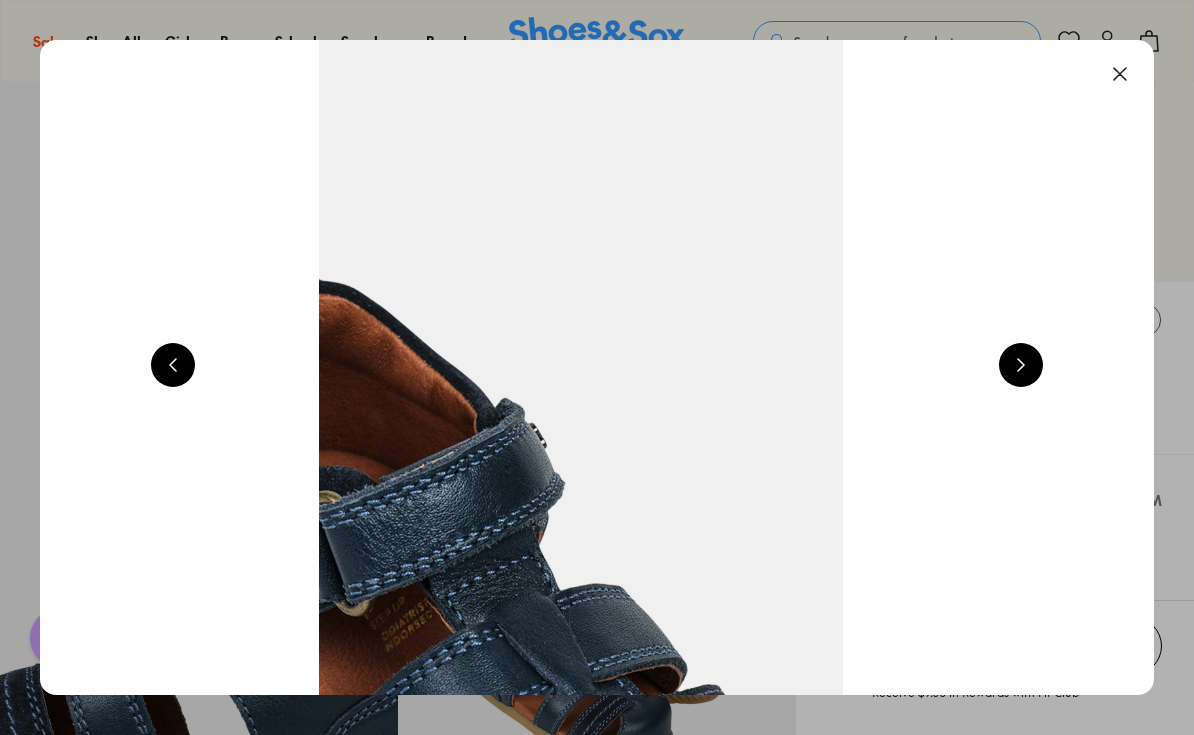 click at bounding box center (1021, 365) 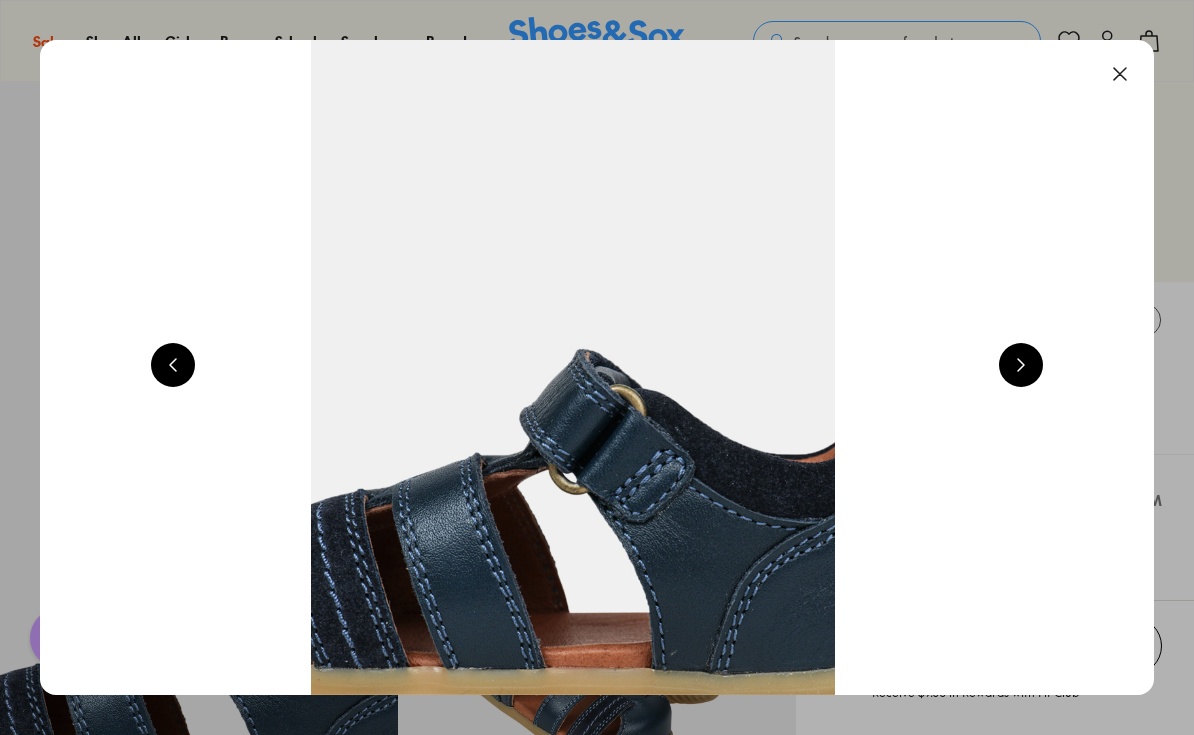 click at bounding box center (1021, 365) 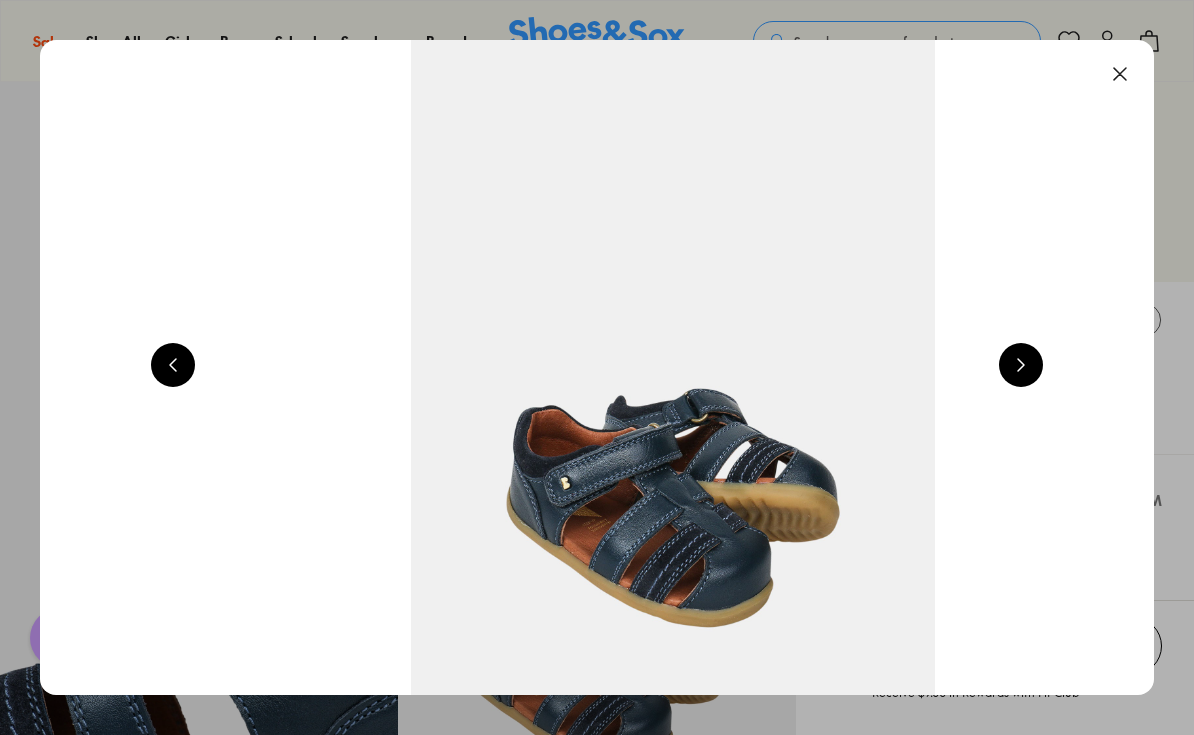 scroll, scrollTop: 0, scrollLeft: 4488, axis: horizontal 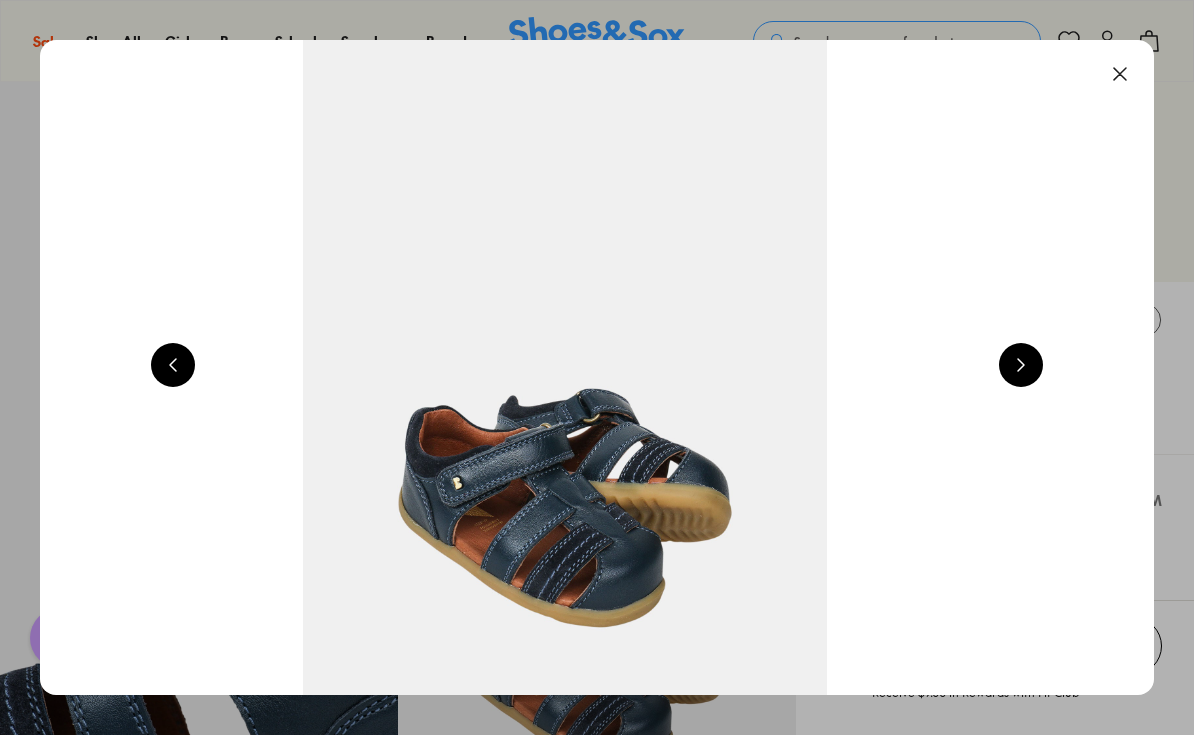 click at bounding box center [1120, 74] 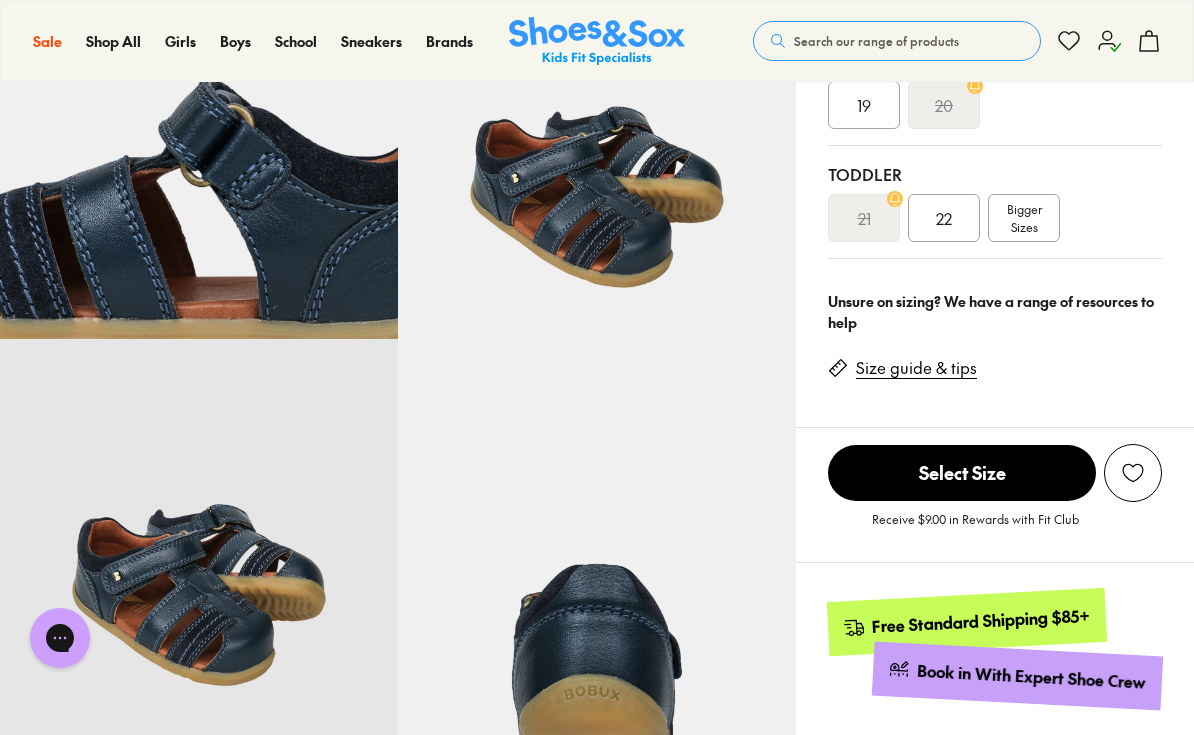 scroll, scrollTop: 0, scrollLeft: 0, axis: both 